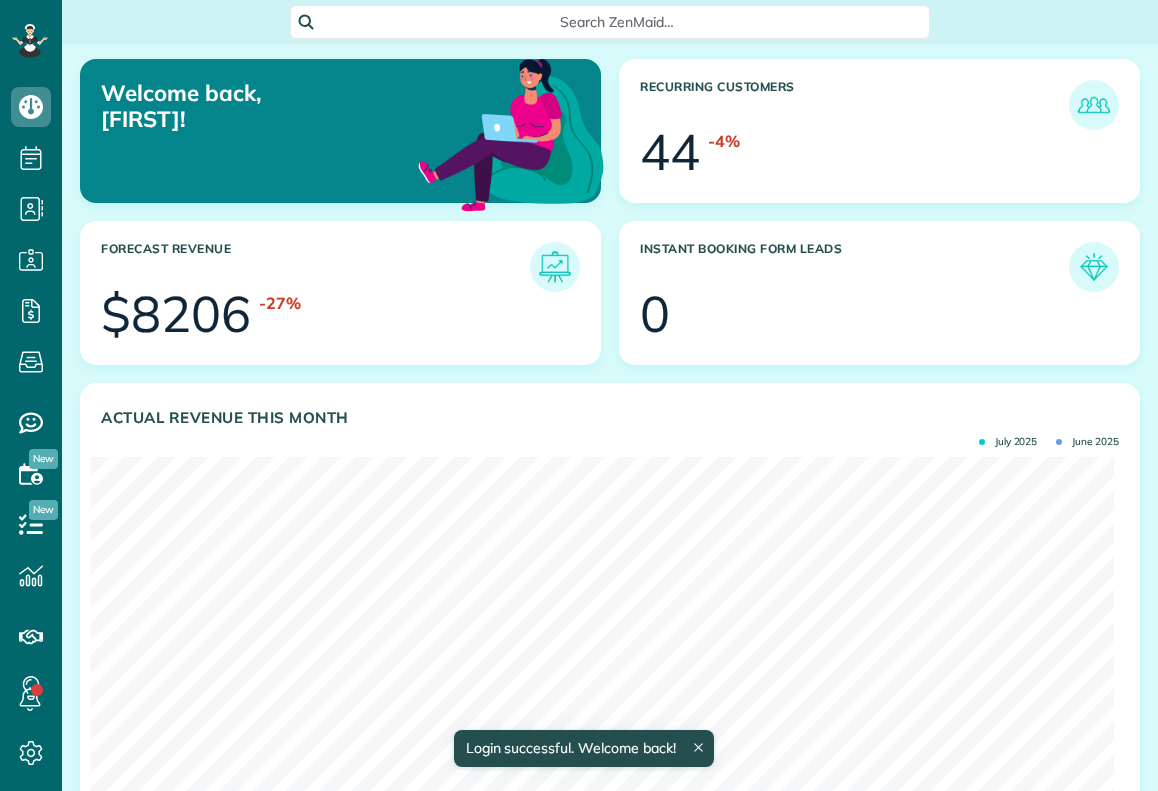 scroll, scrollTop: 0, scrollLeft: 0, axis: both 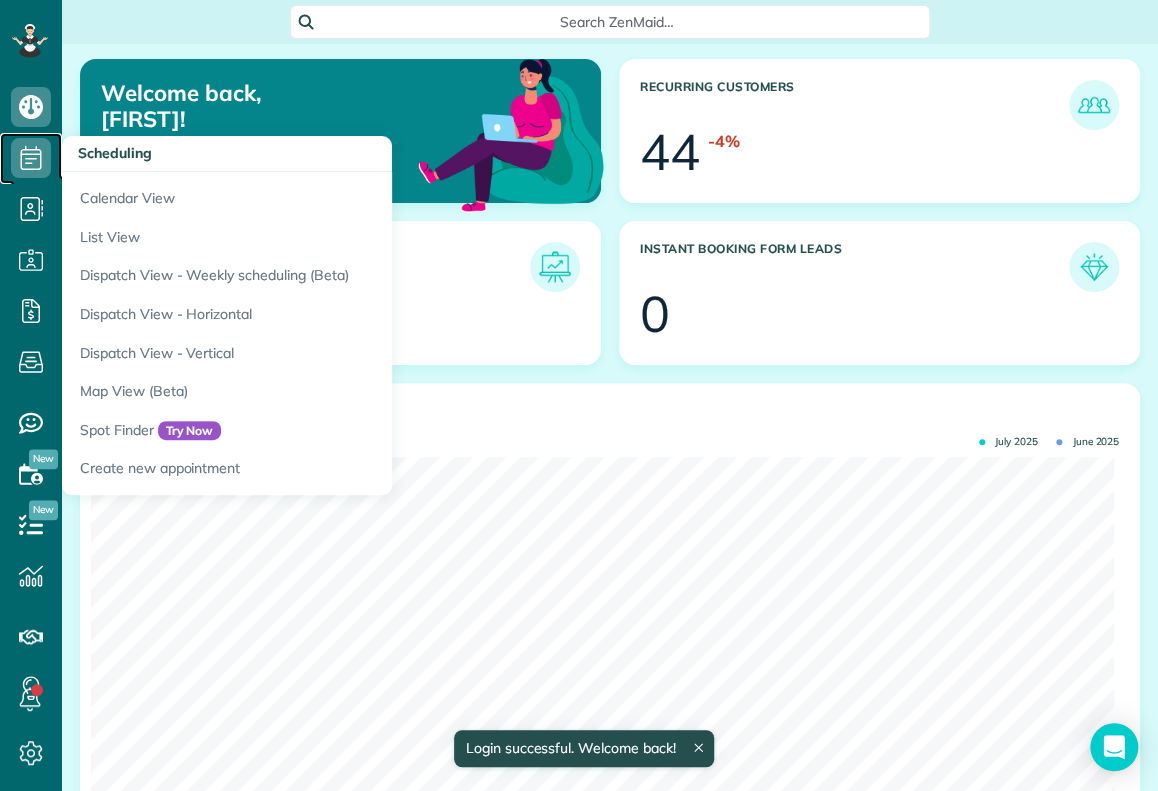 click 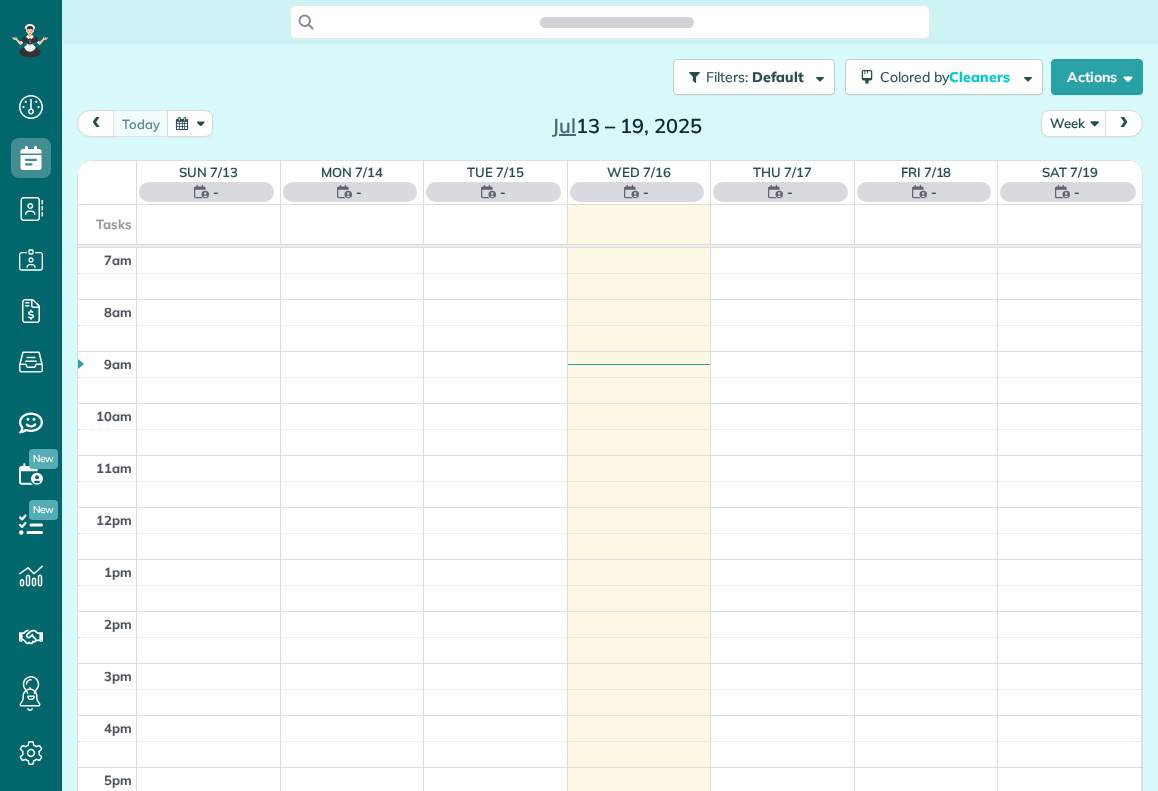 scroll, scrollTop: 0, scrollLeft: 0, axis: both 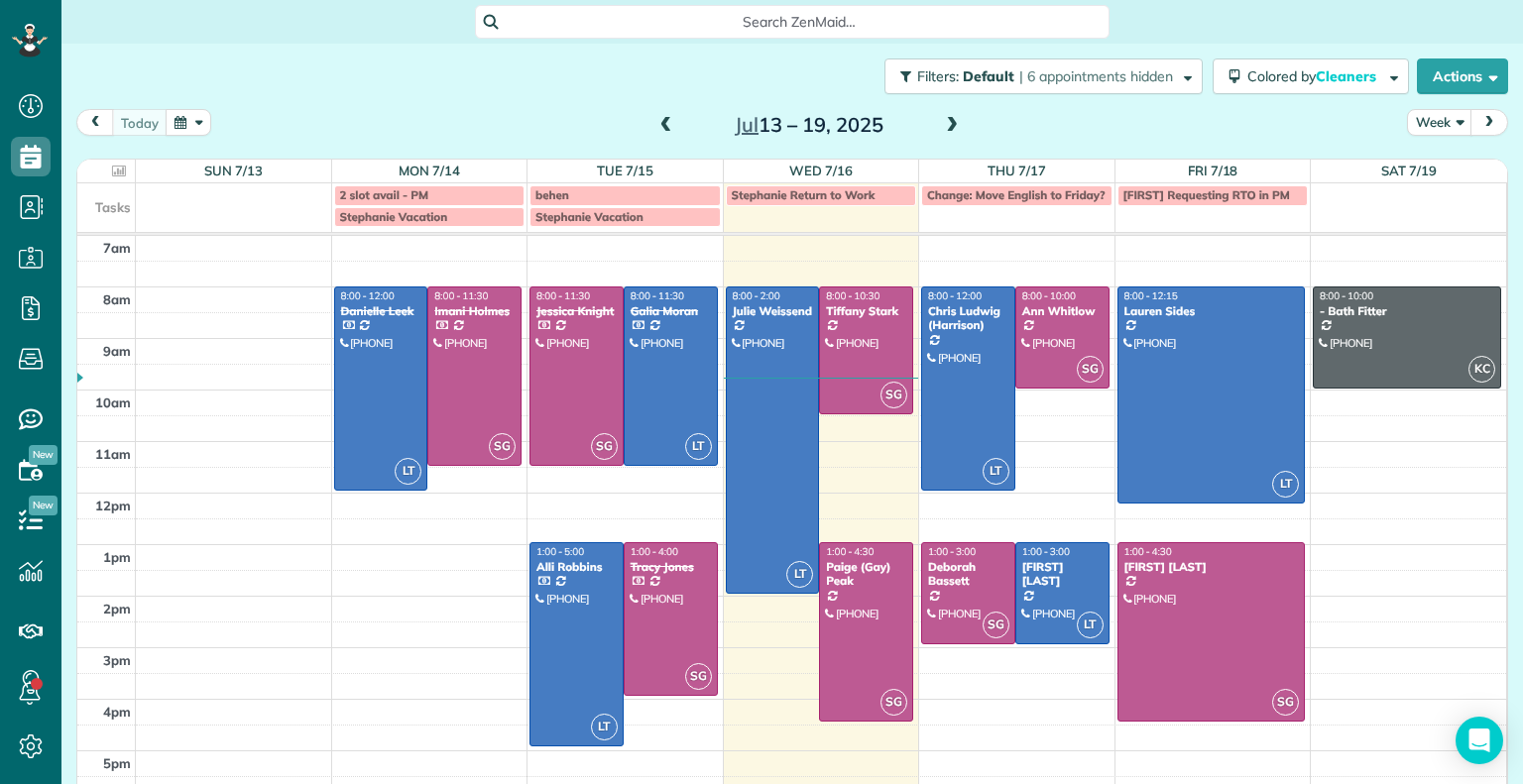 click at bounding box center (952, 126) 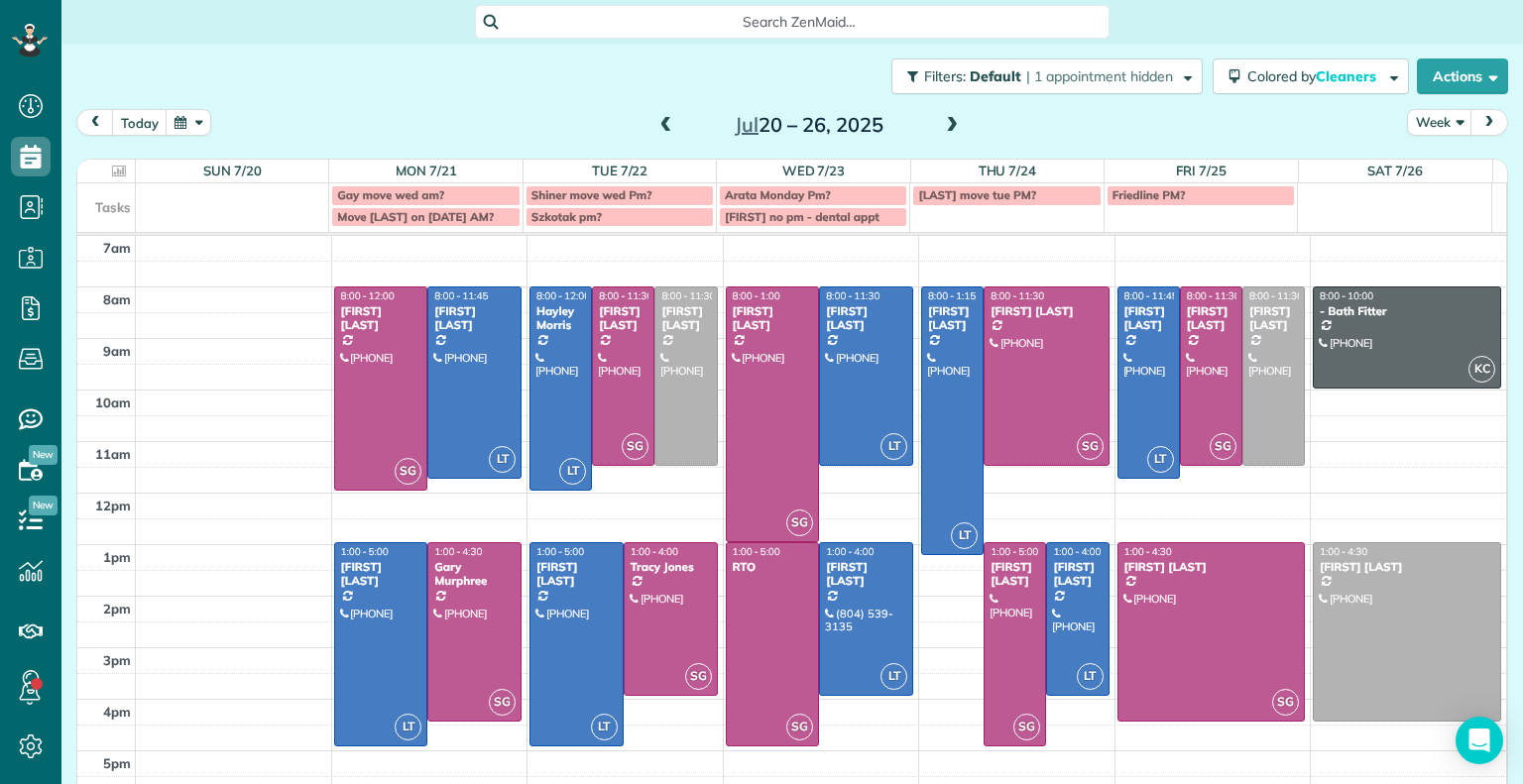 click at bounding box center [666, 126] 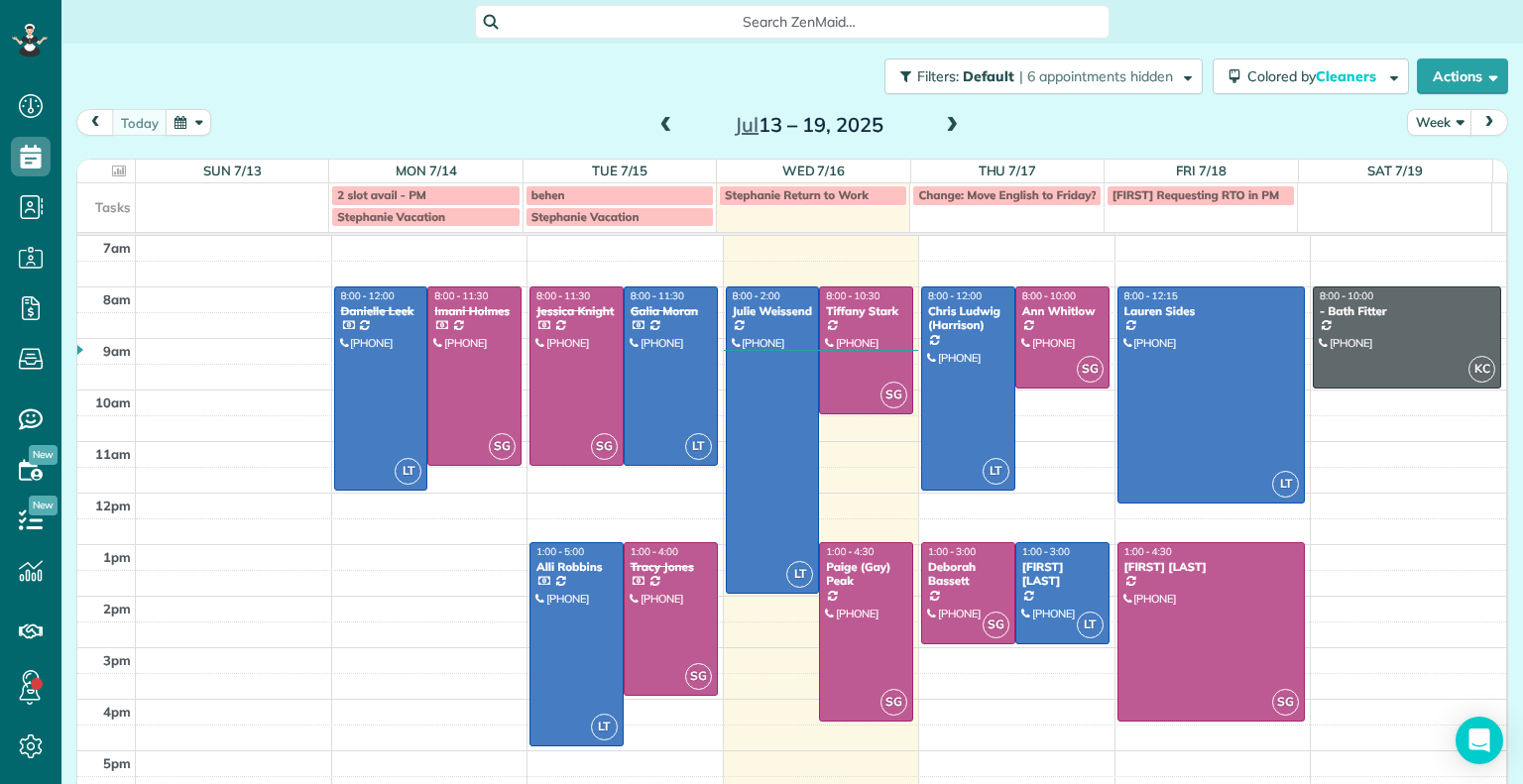 click at bounding box center (952, 126) 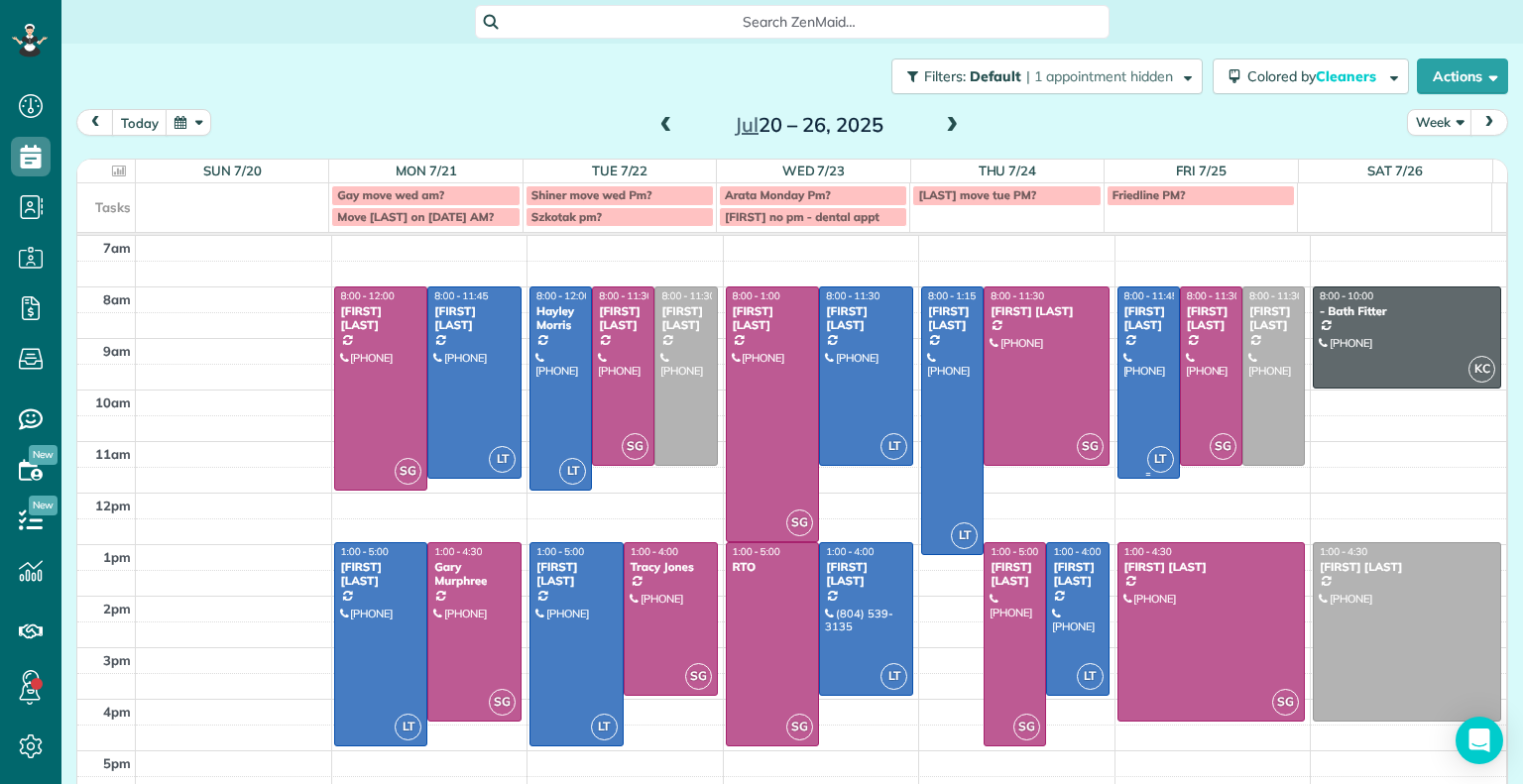 click on "[FIRST] [LAST]" at bounding box center (1148, 318) 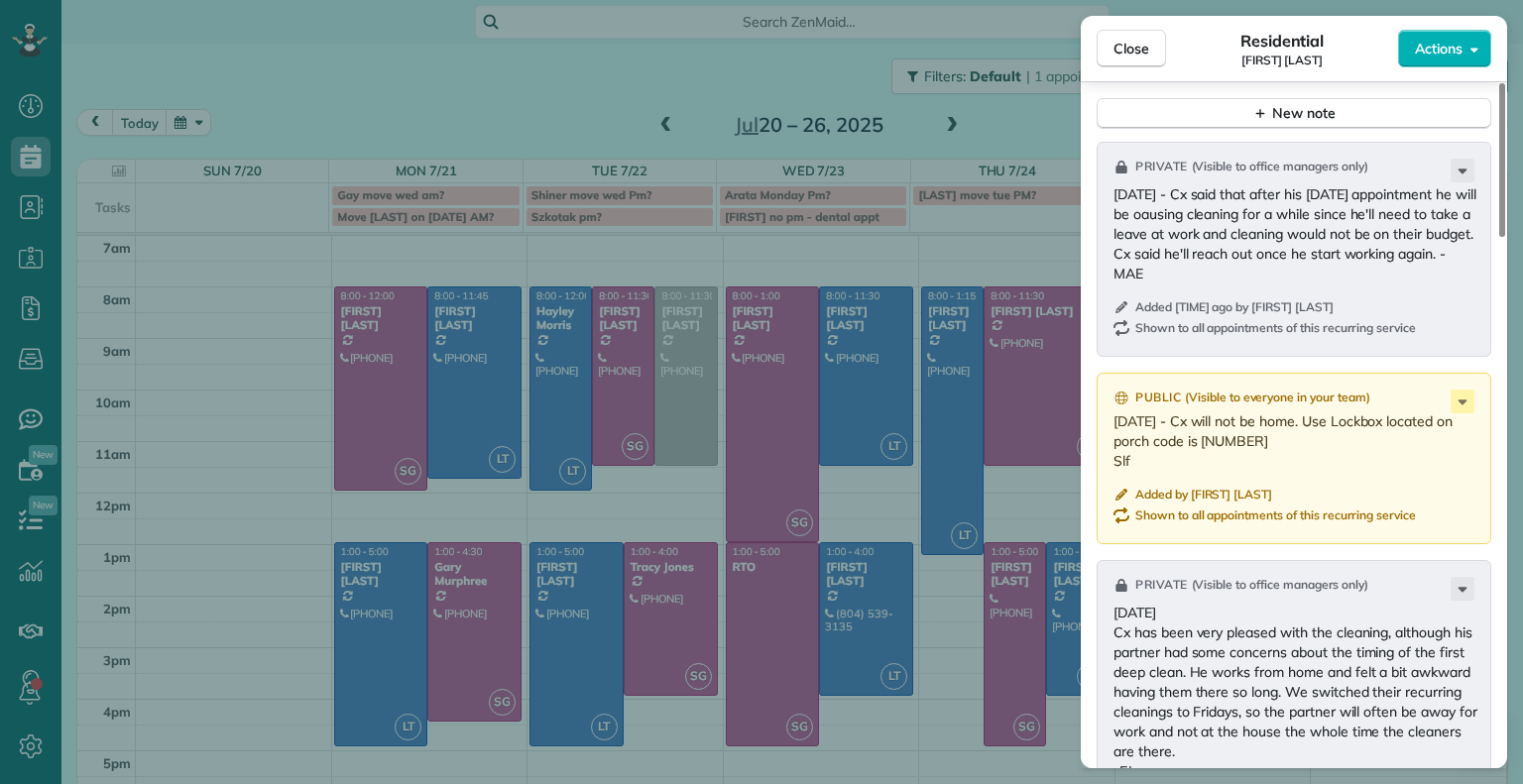 scroll, scrollTop: 1784, scrollLeft: 0, axis: vertical 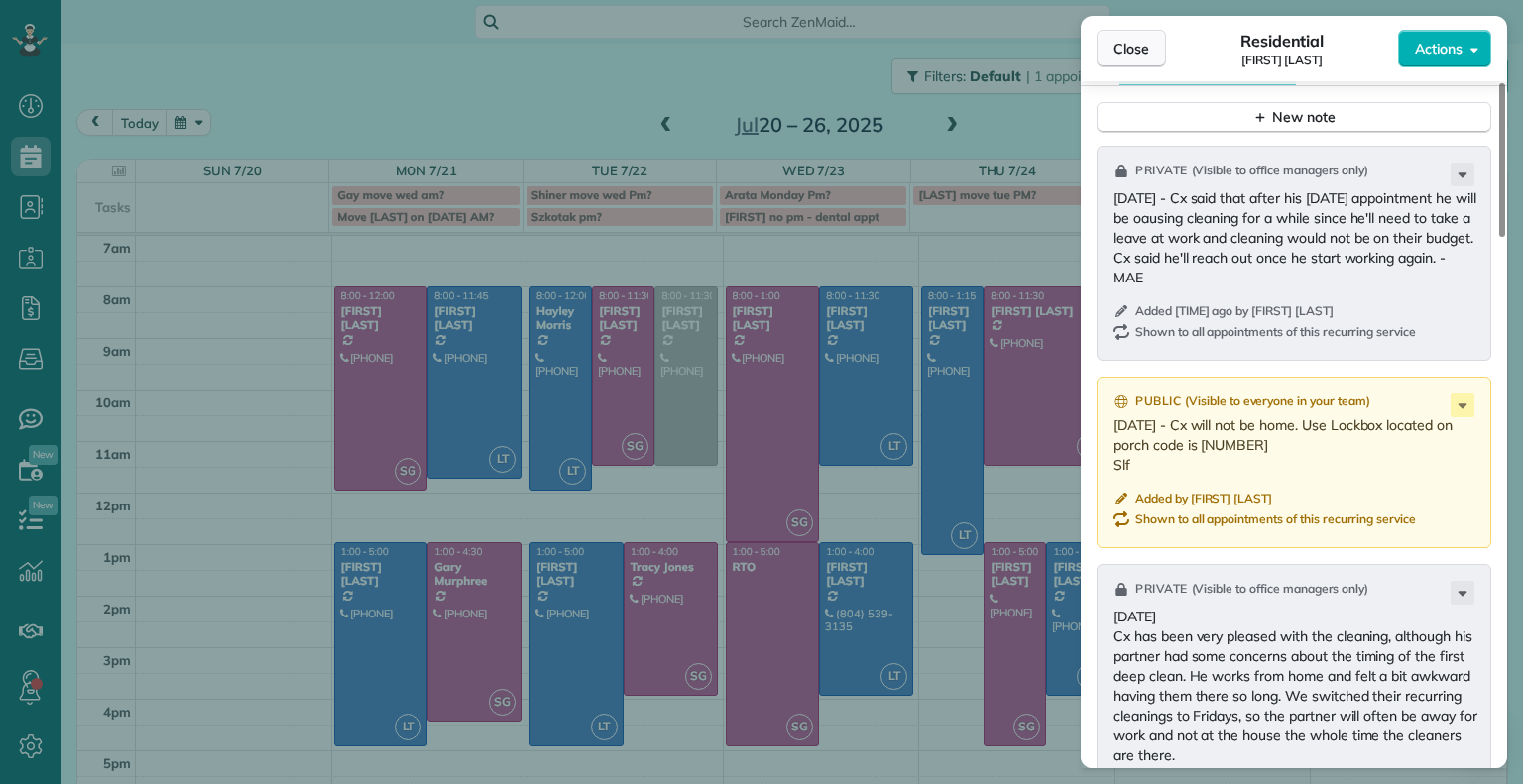 click on "Close" at bounding box center (1131, 49) 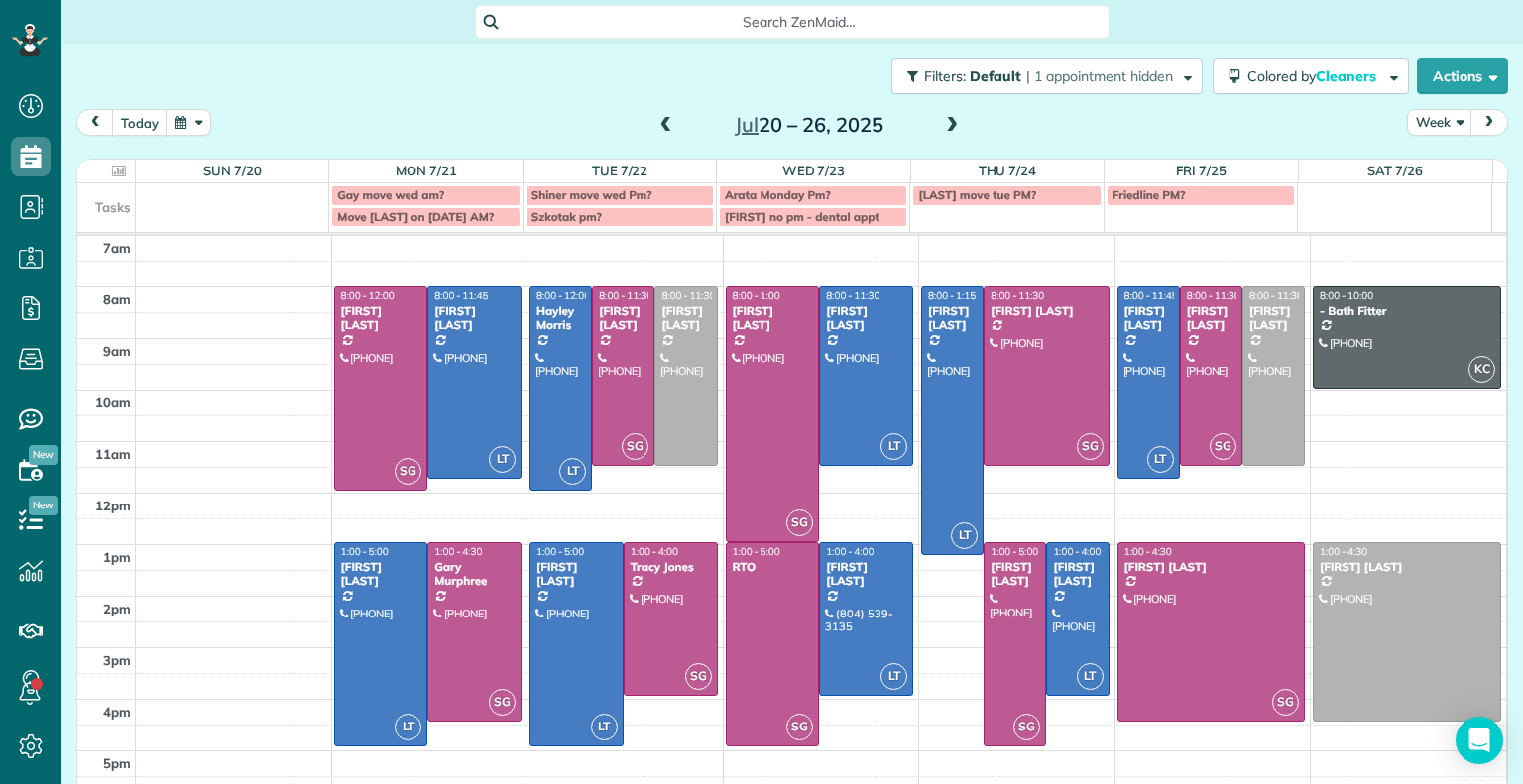 click at bounding box center [952, 126] 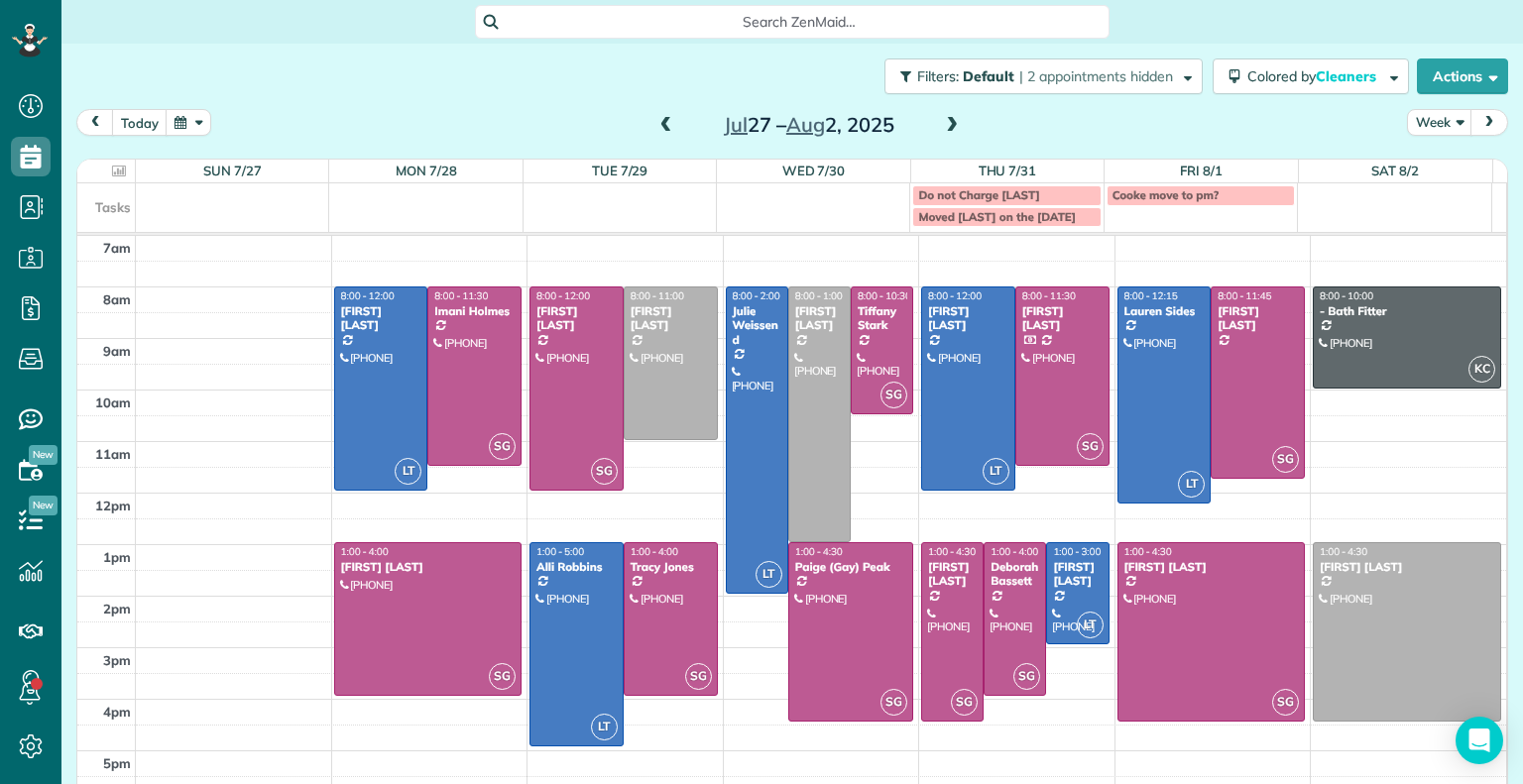 click at bounding box center (952, 126) 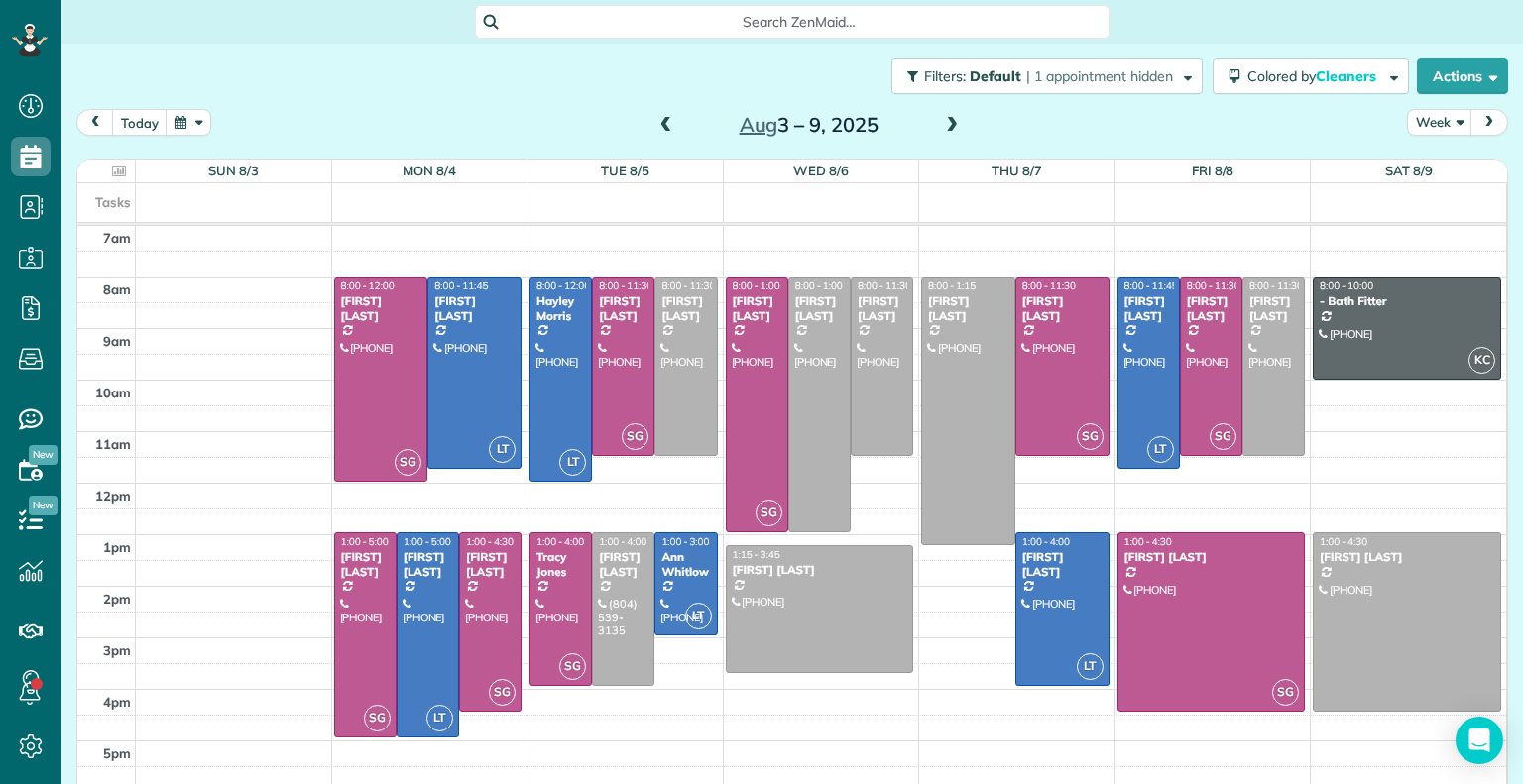 click at bounding box center (952, 126) 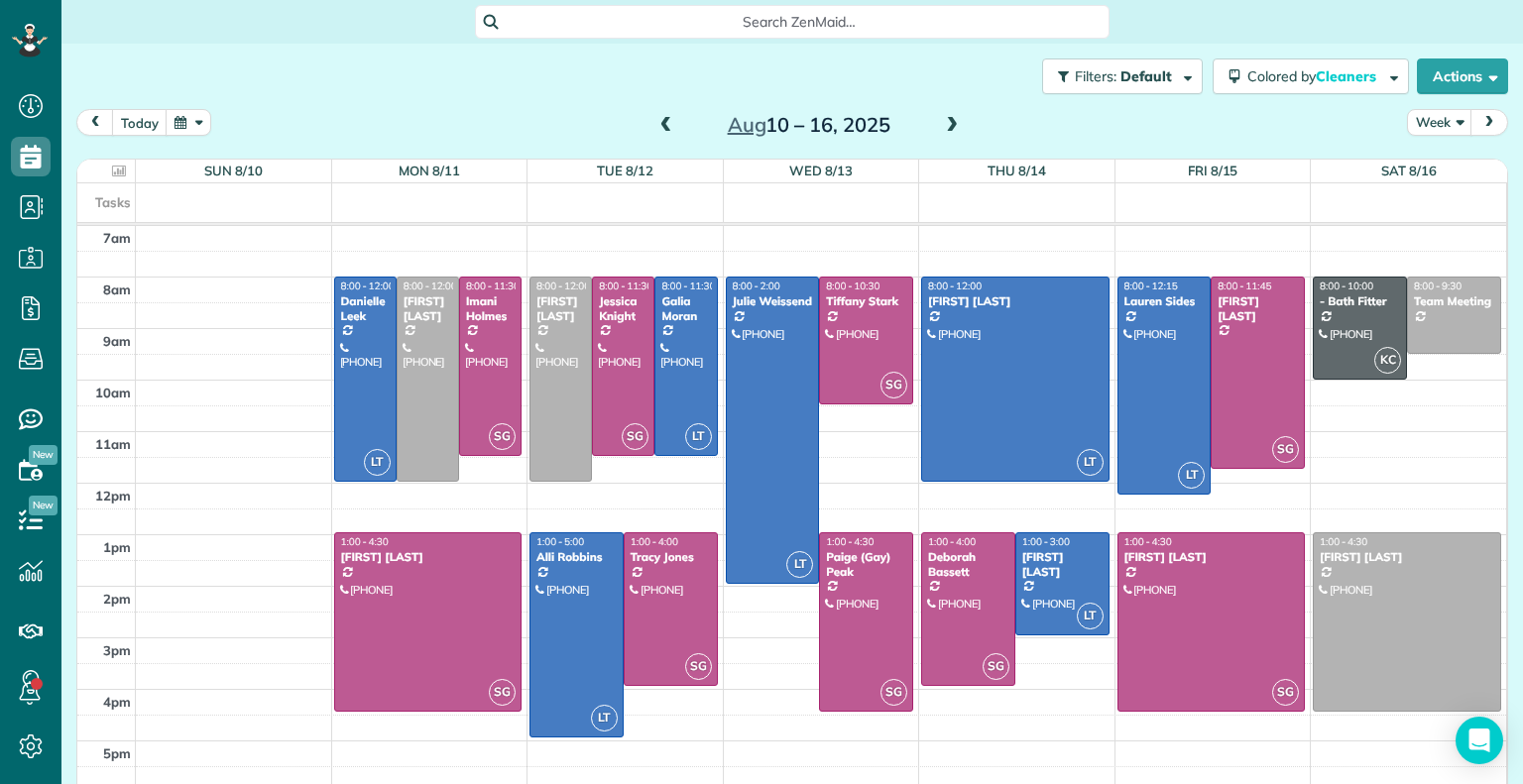 click at bounding box center [952, 126] 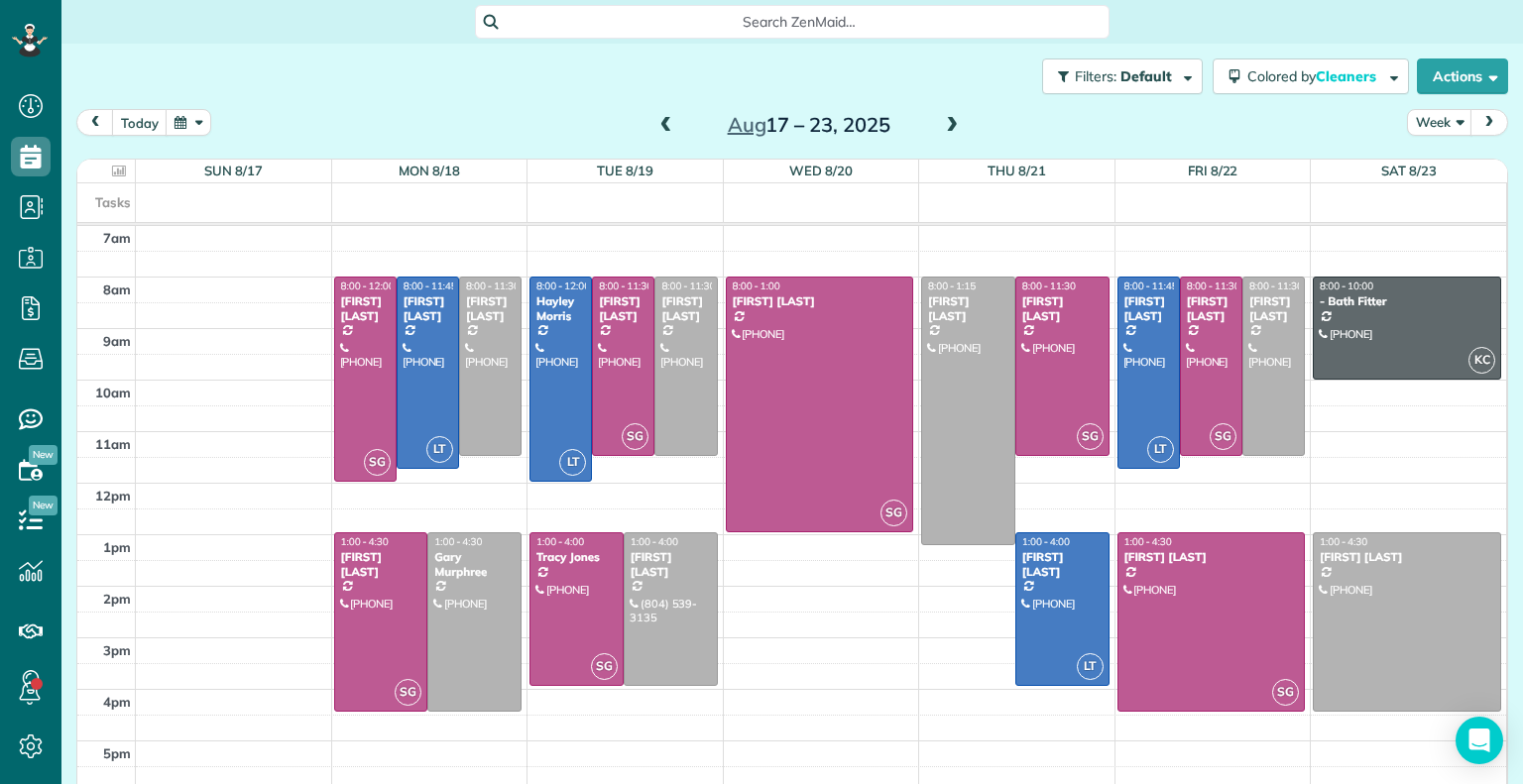 click at bounding box center [952, 126] 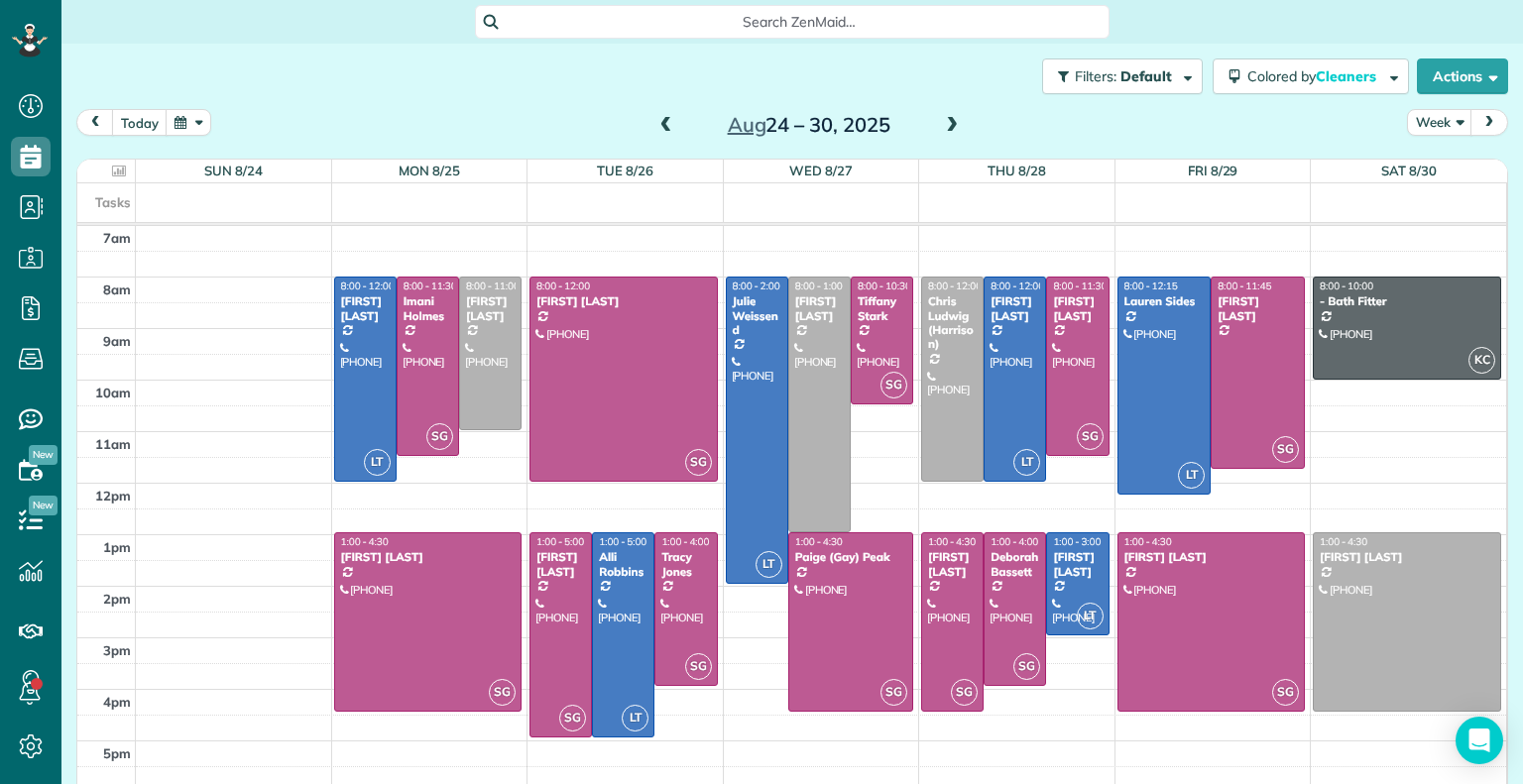 click at bounding box center (952, 126) 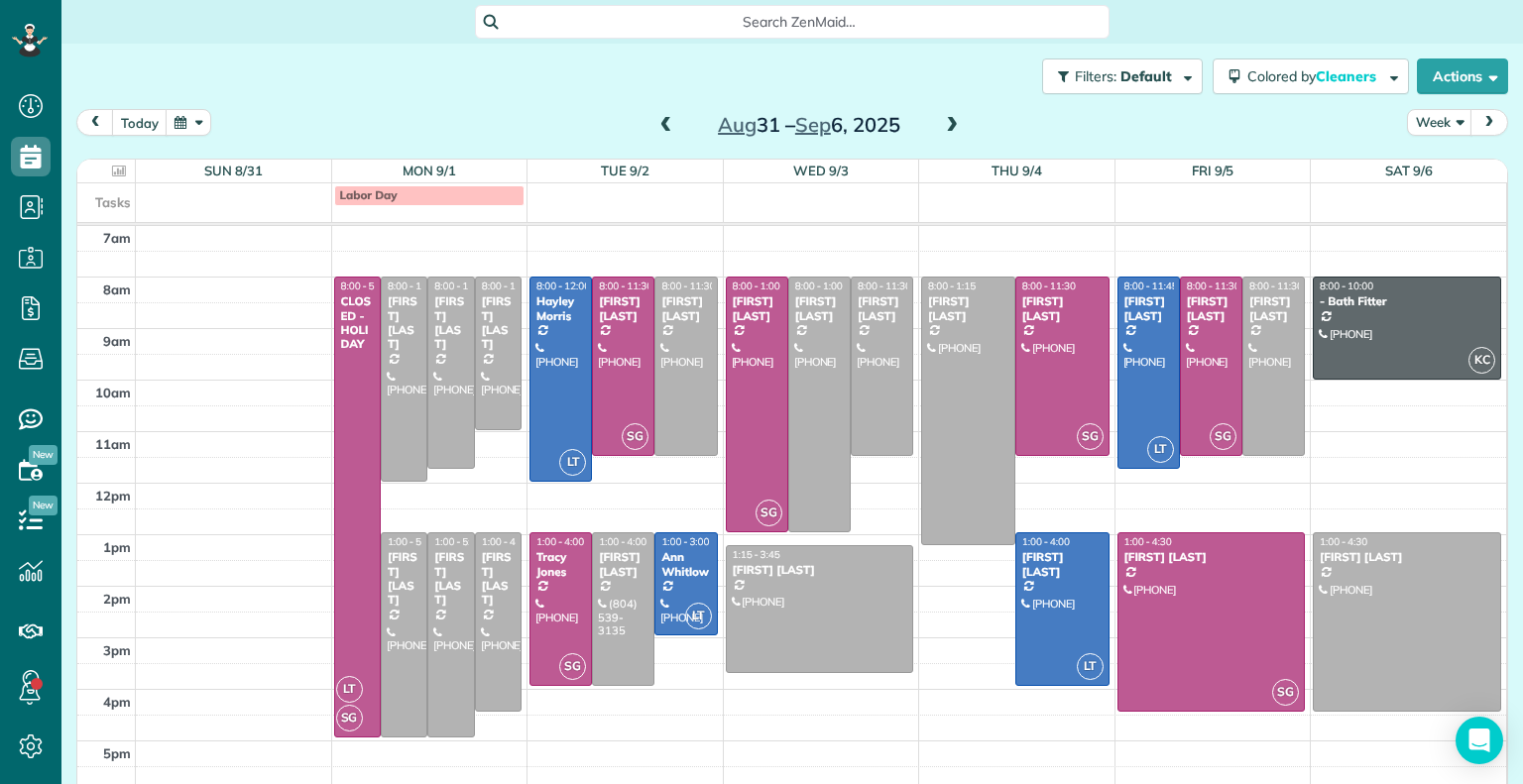 click at bounding box center [666, 126] 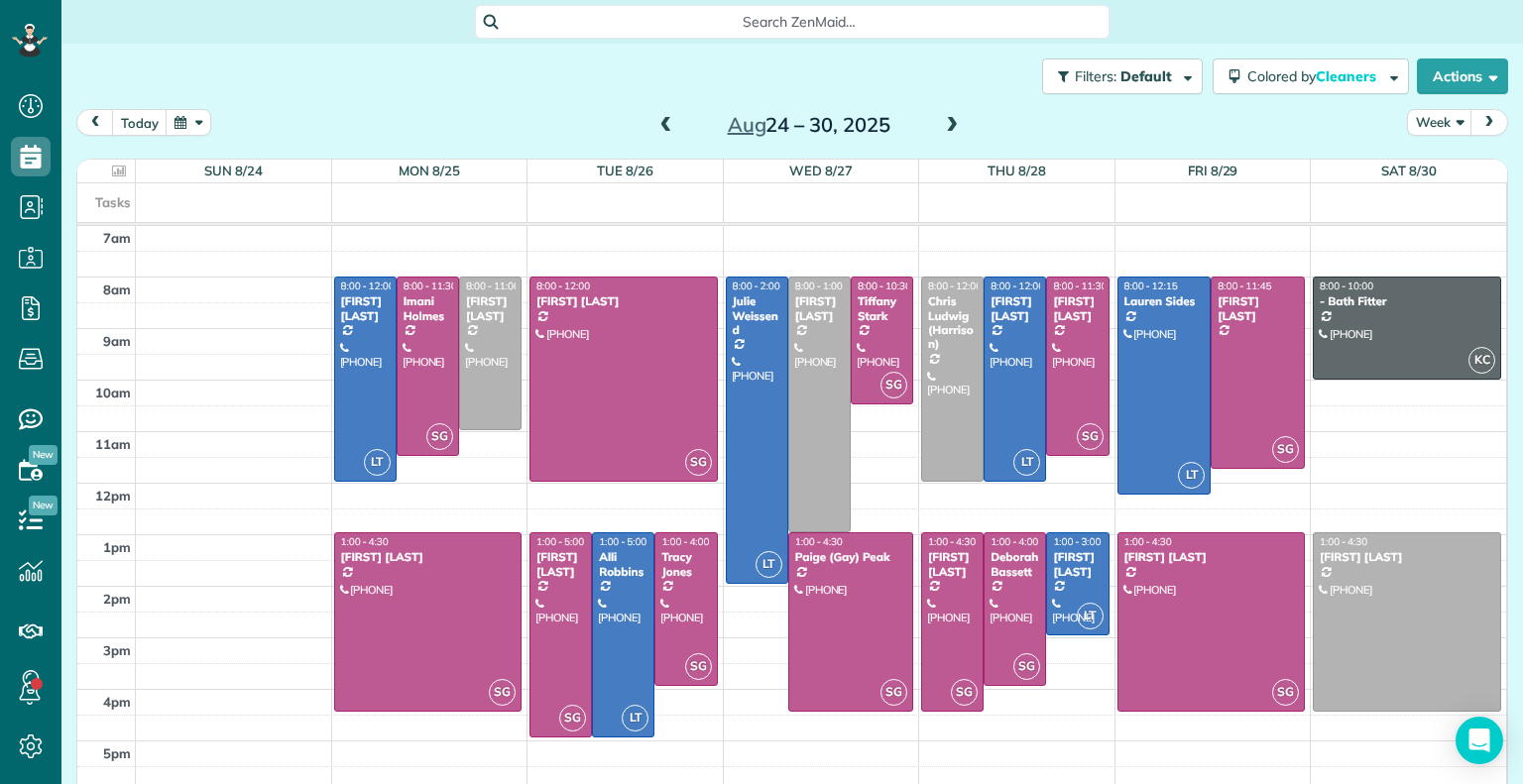click at bounding box center [666, 126] 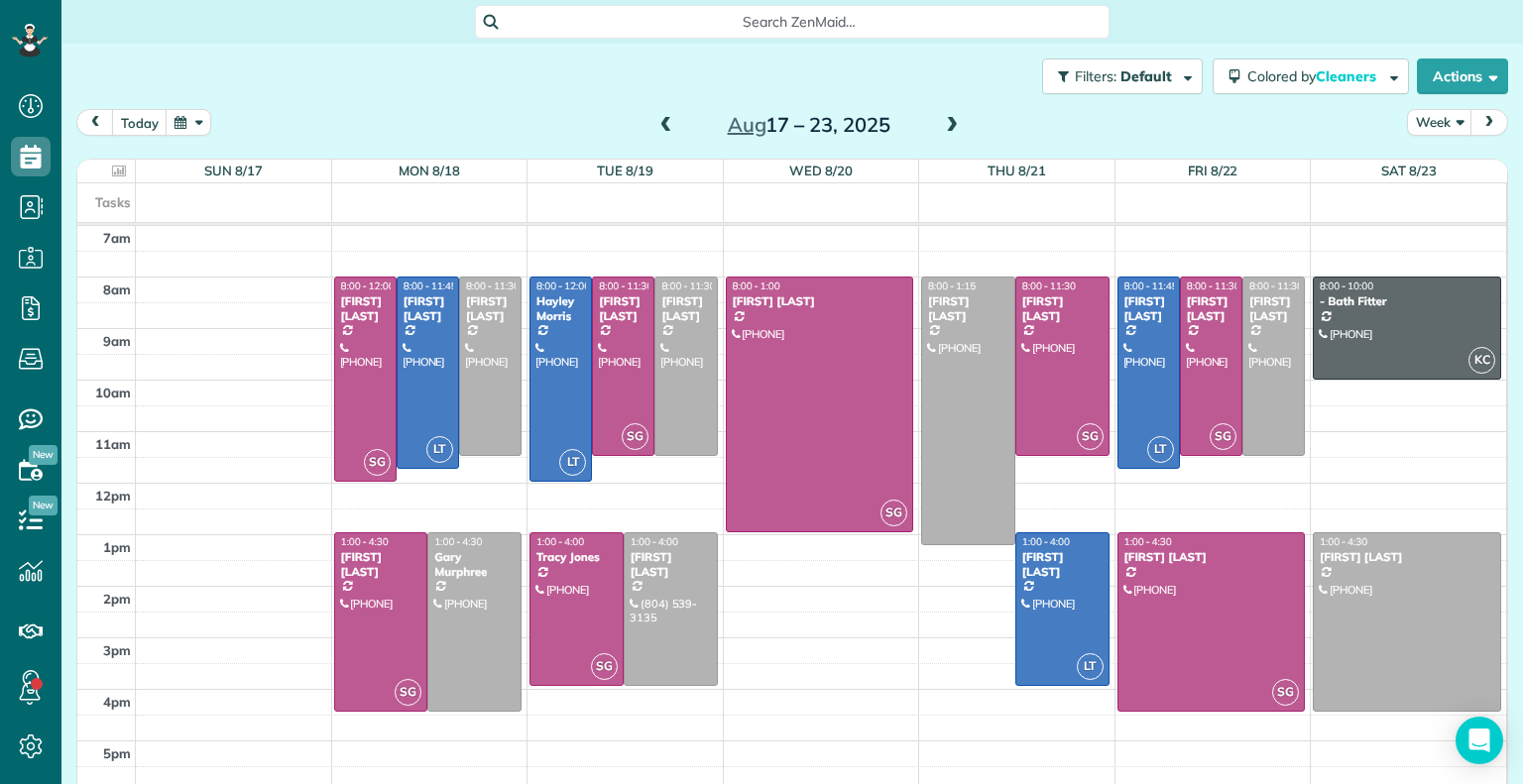 click at bounding box center (666, 126) 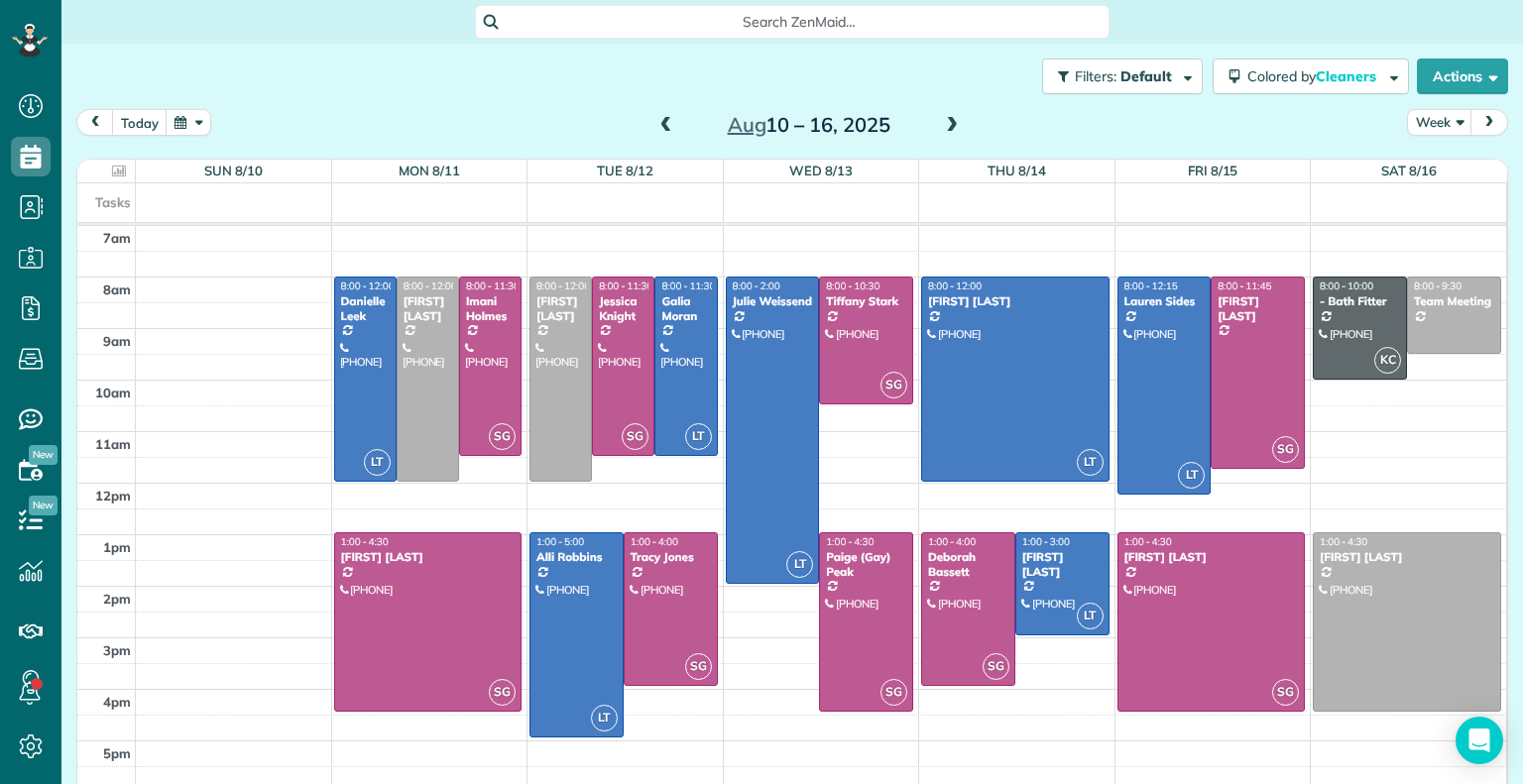 click at bounding box center [666, 126] 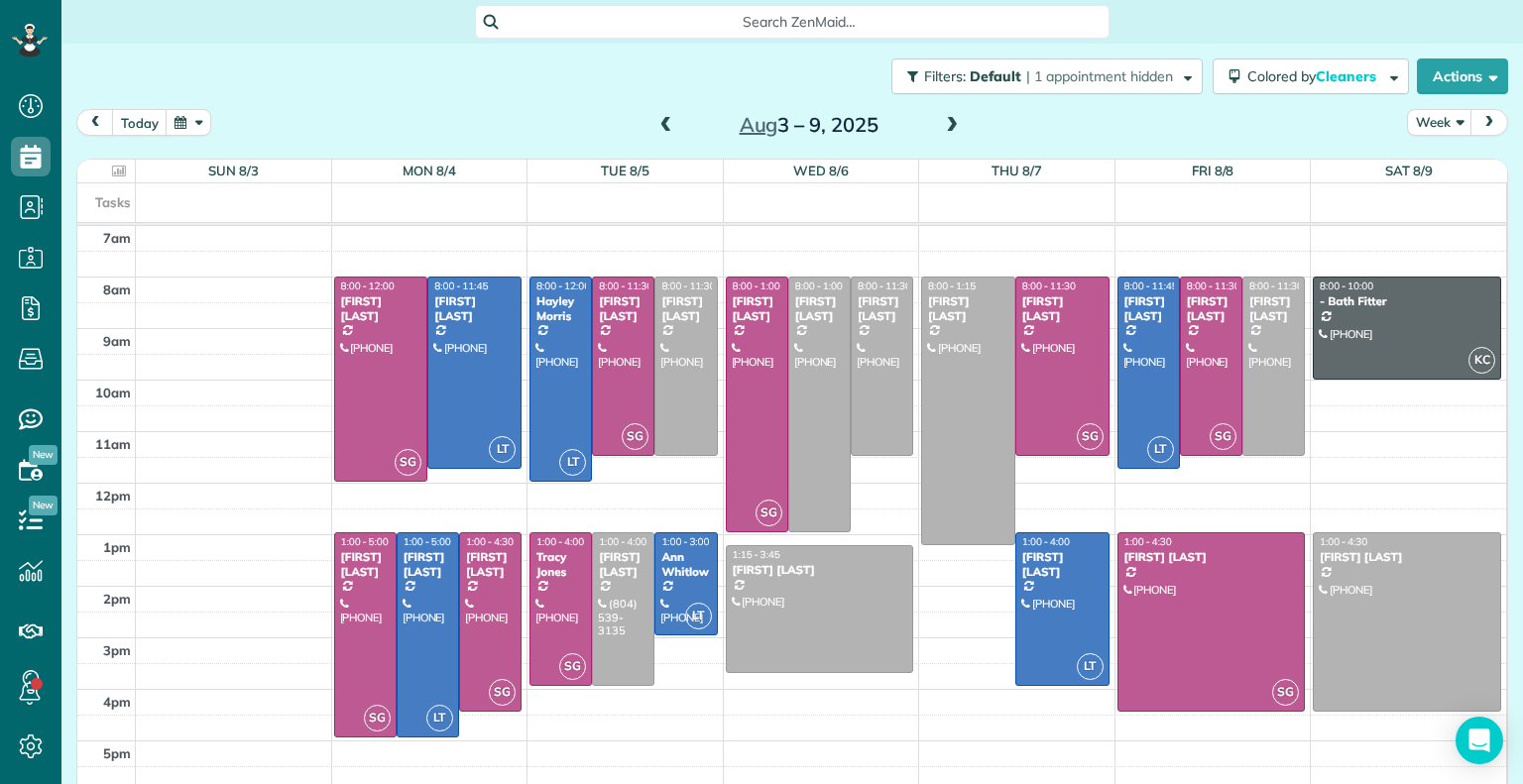 click at bounding box center (666, 126) 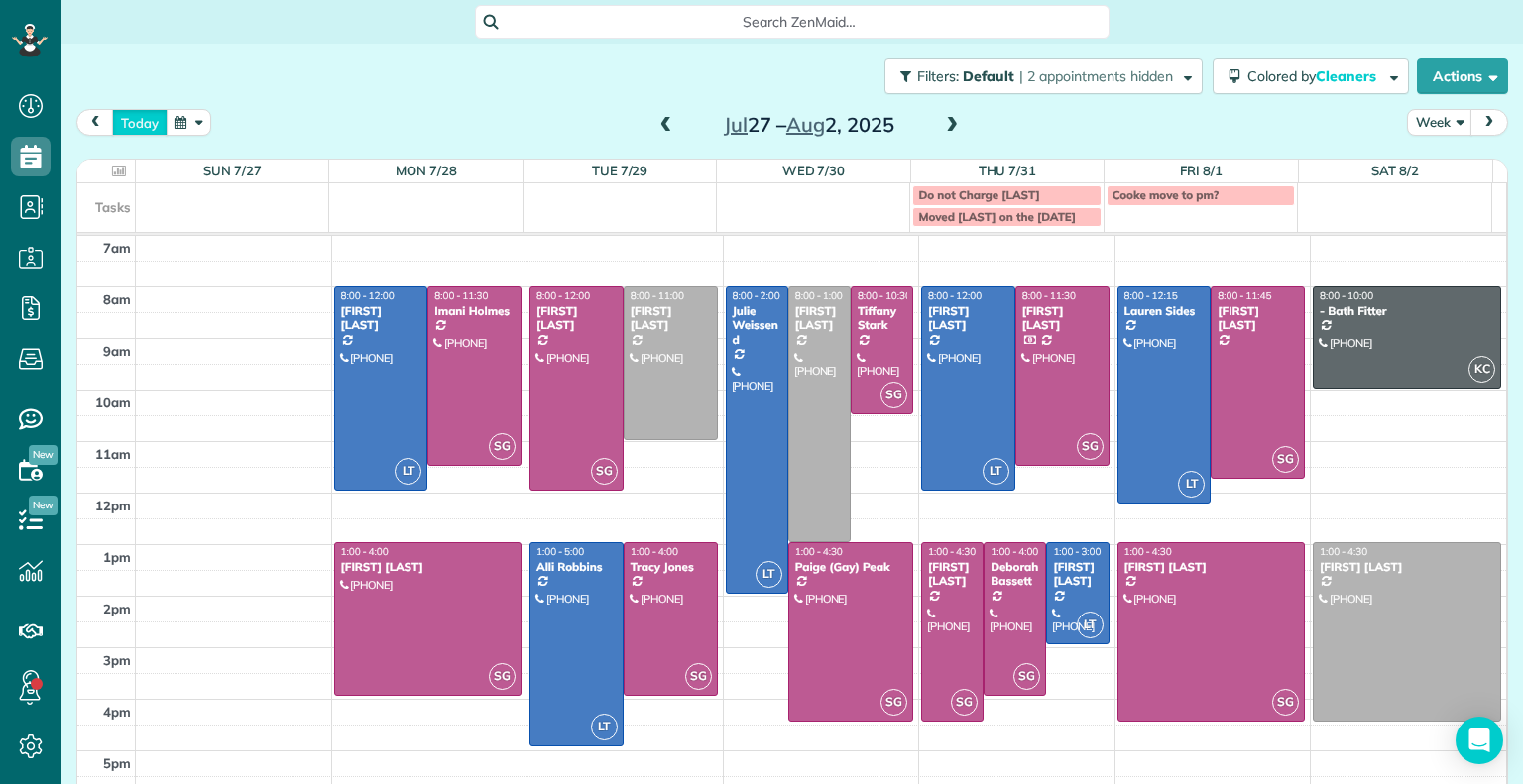 click on "today" at bounding box center (140, 122) 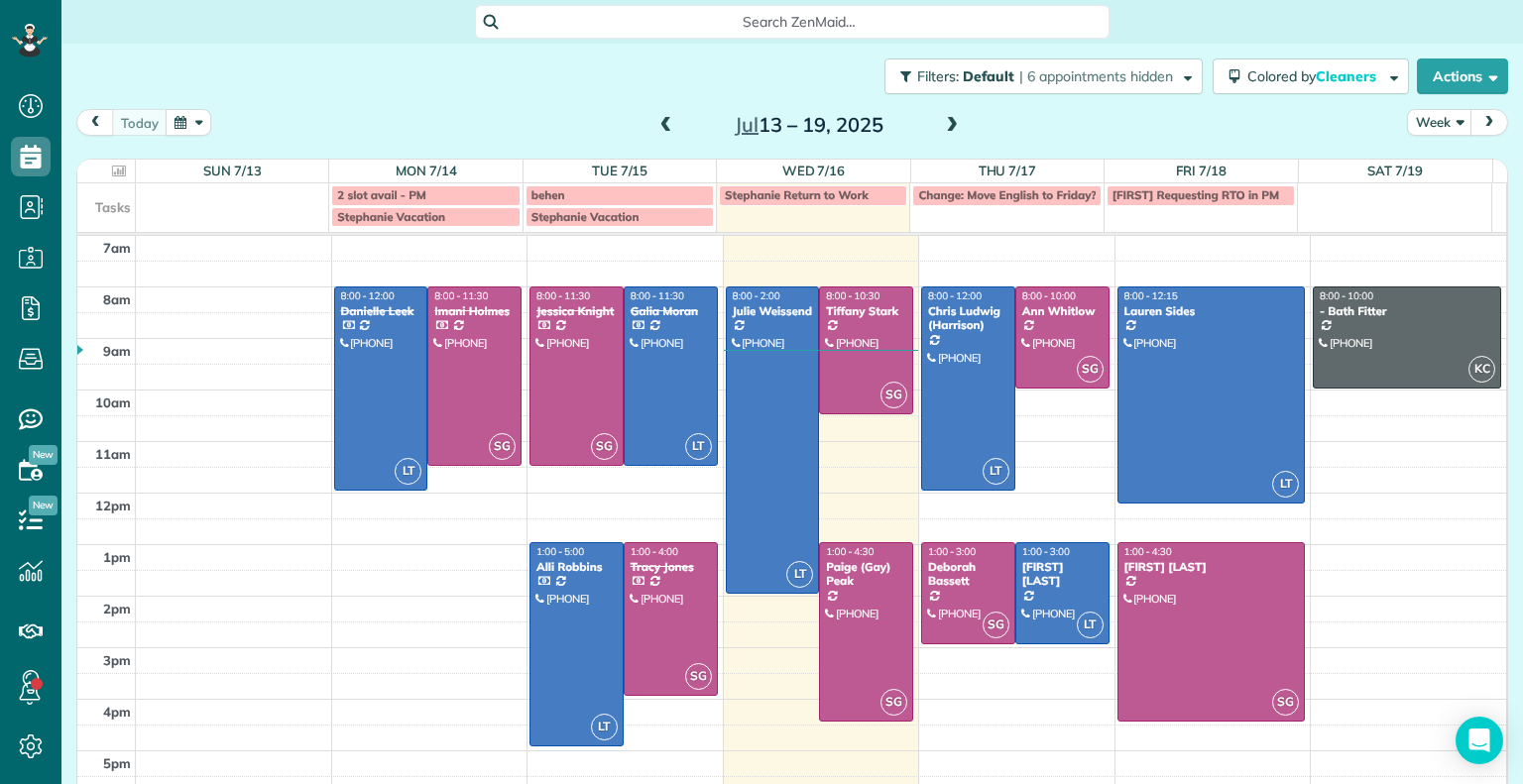 click at bounding box center (952, 126) 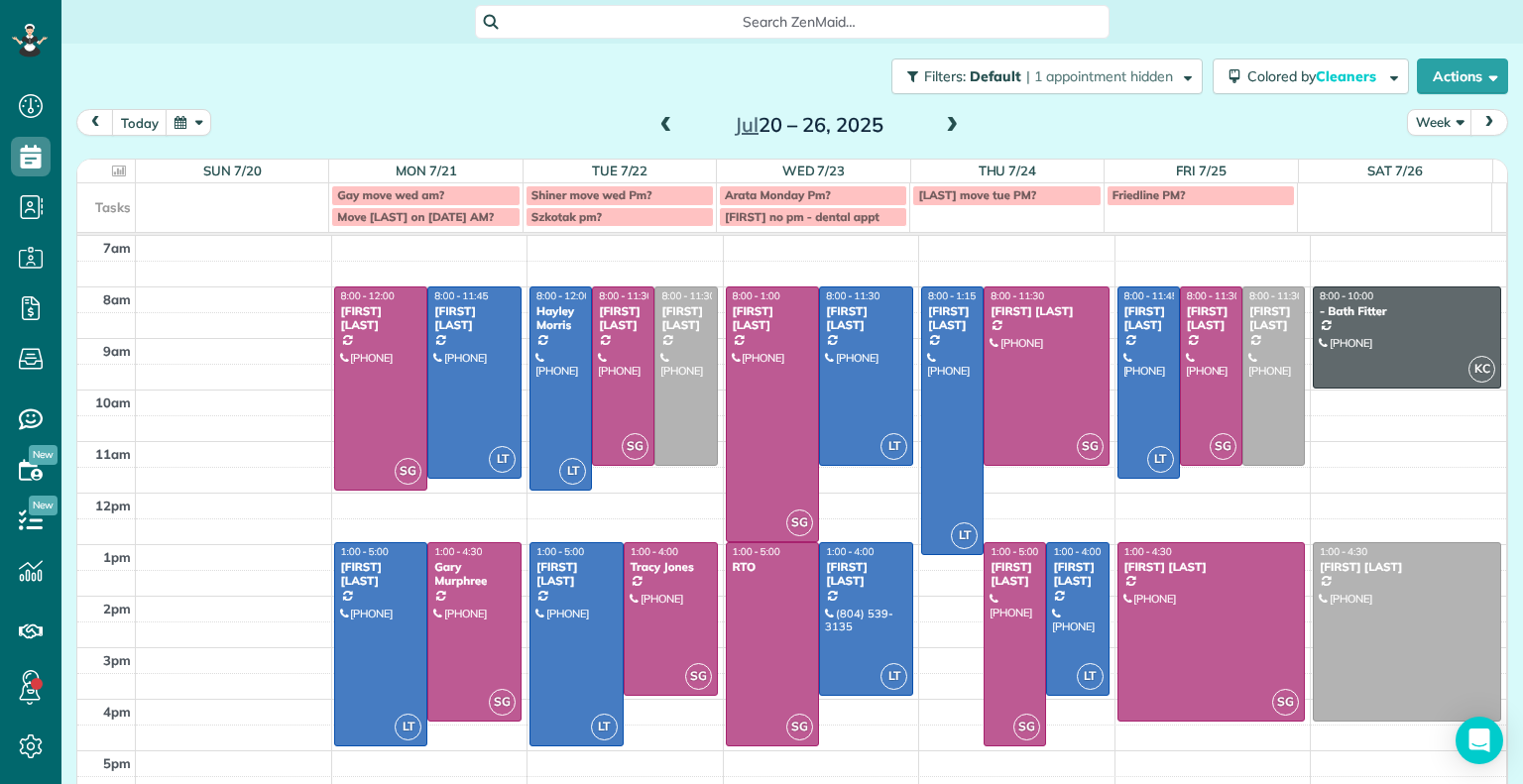 click at bounding box center (952, 126) 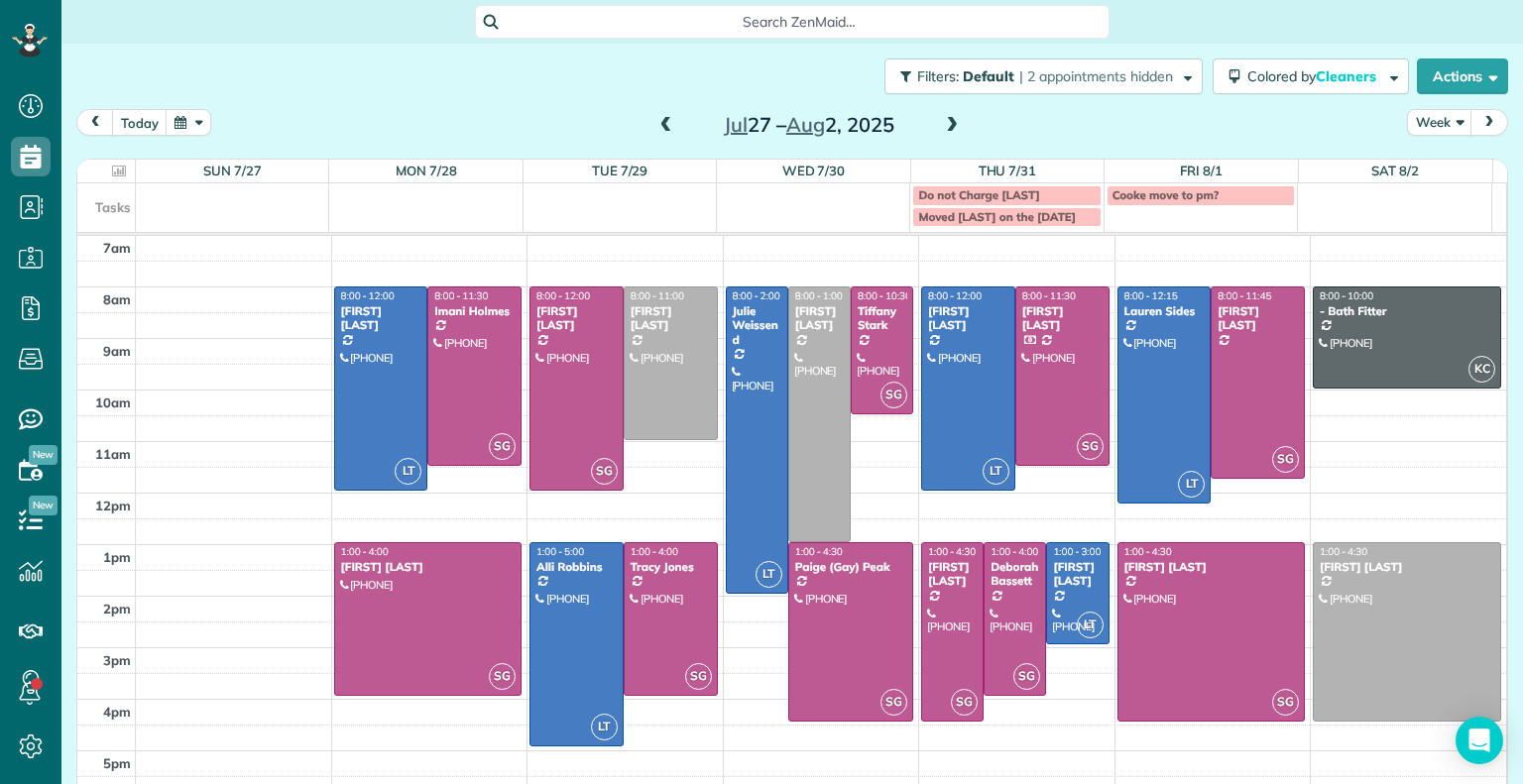 click at bounding box center (952, 126) 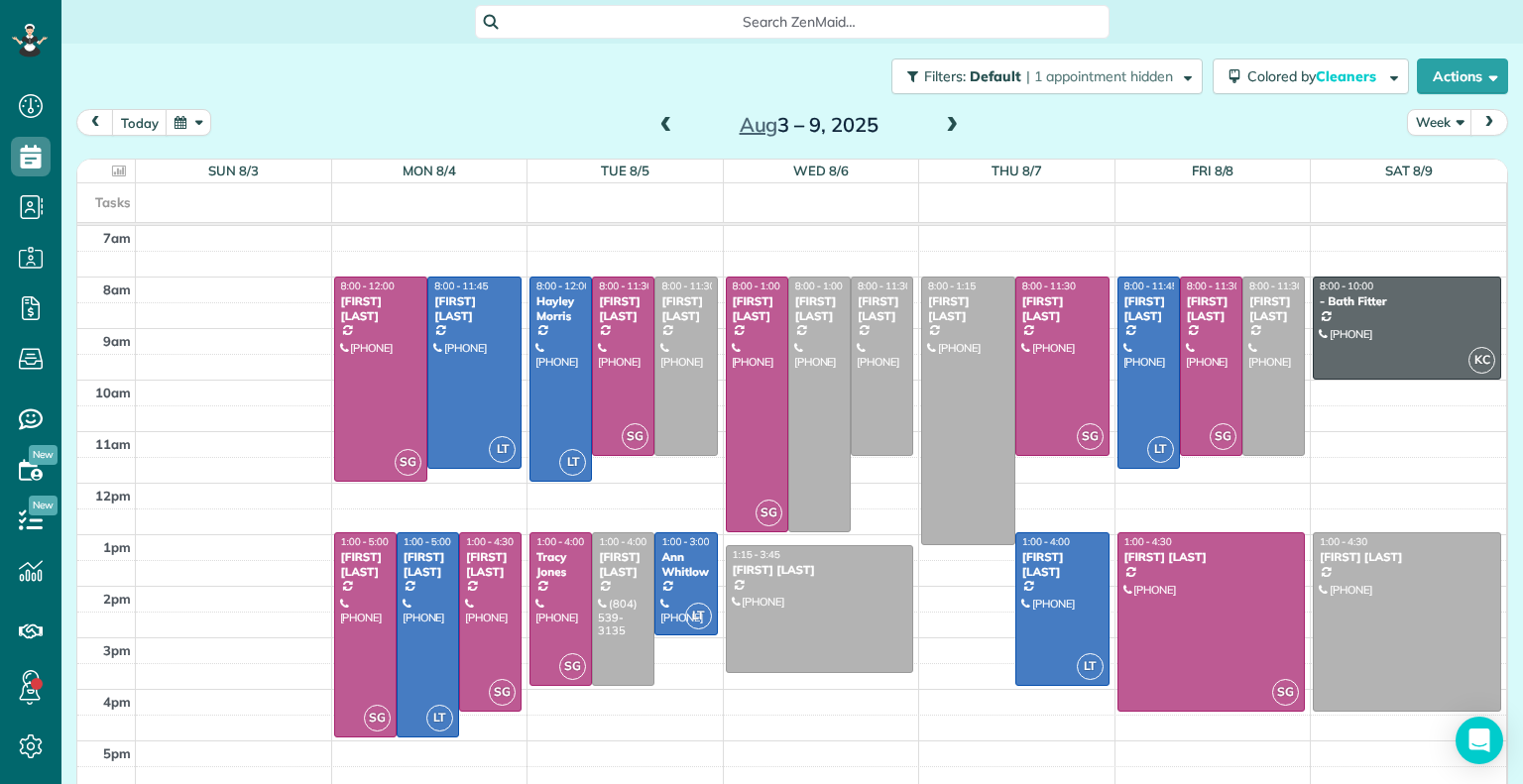 click at bounding box center (666, 126) 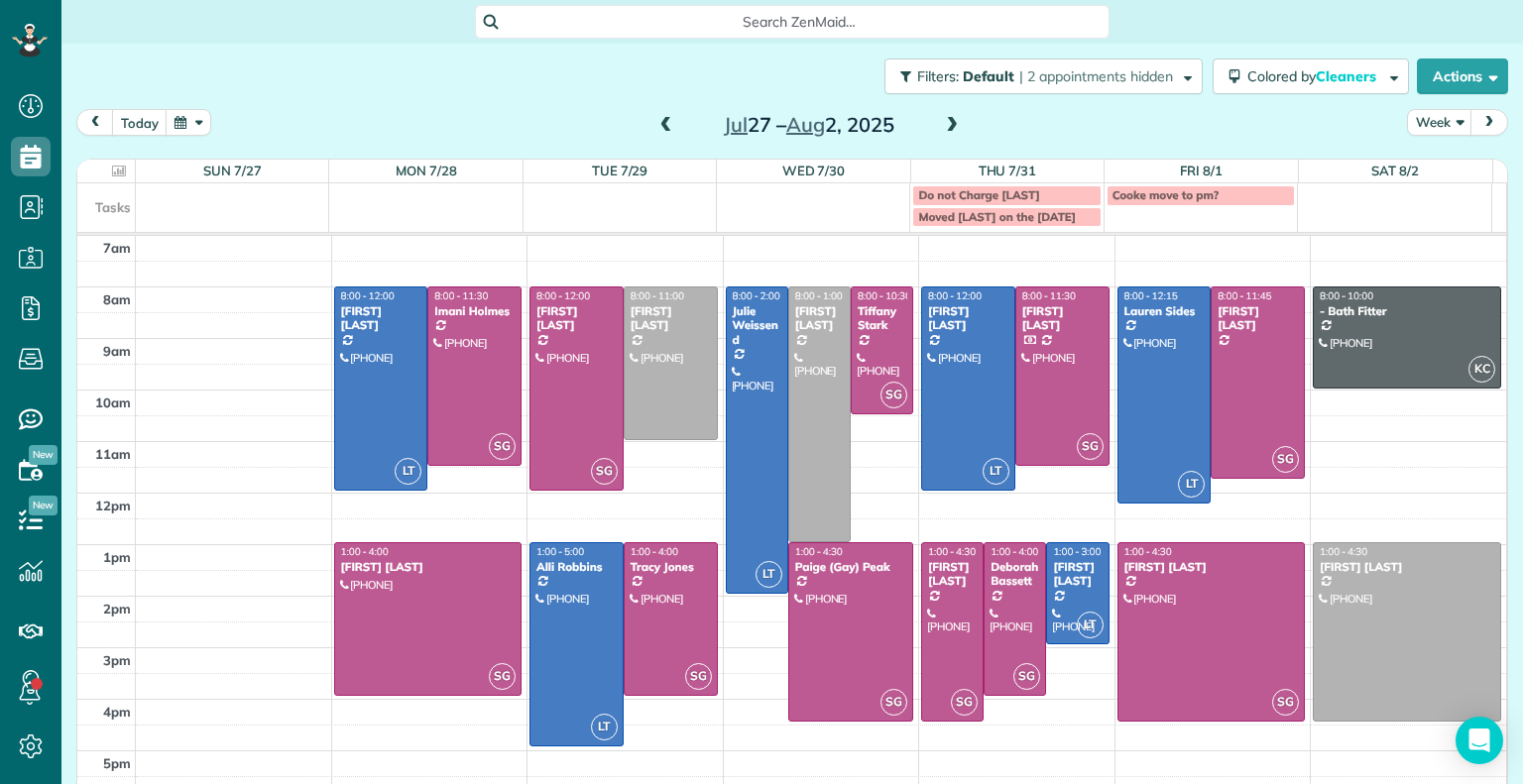 click at bounding box center [666, 126] 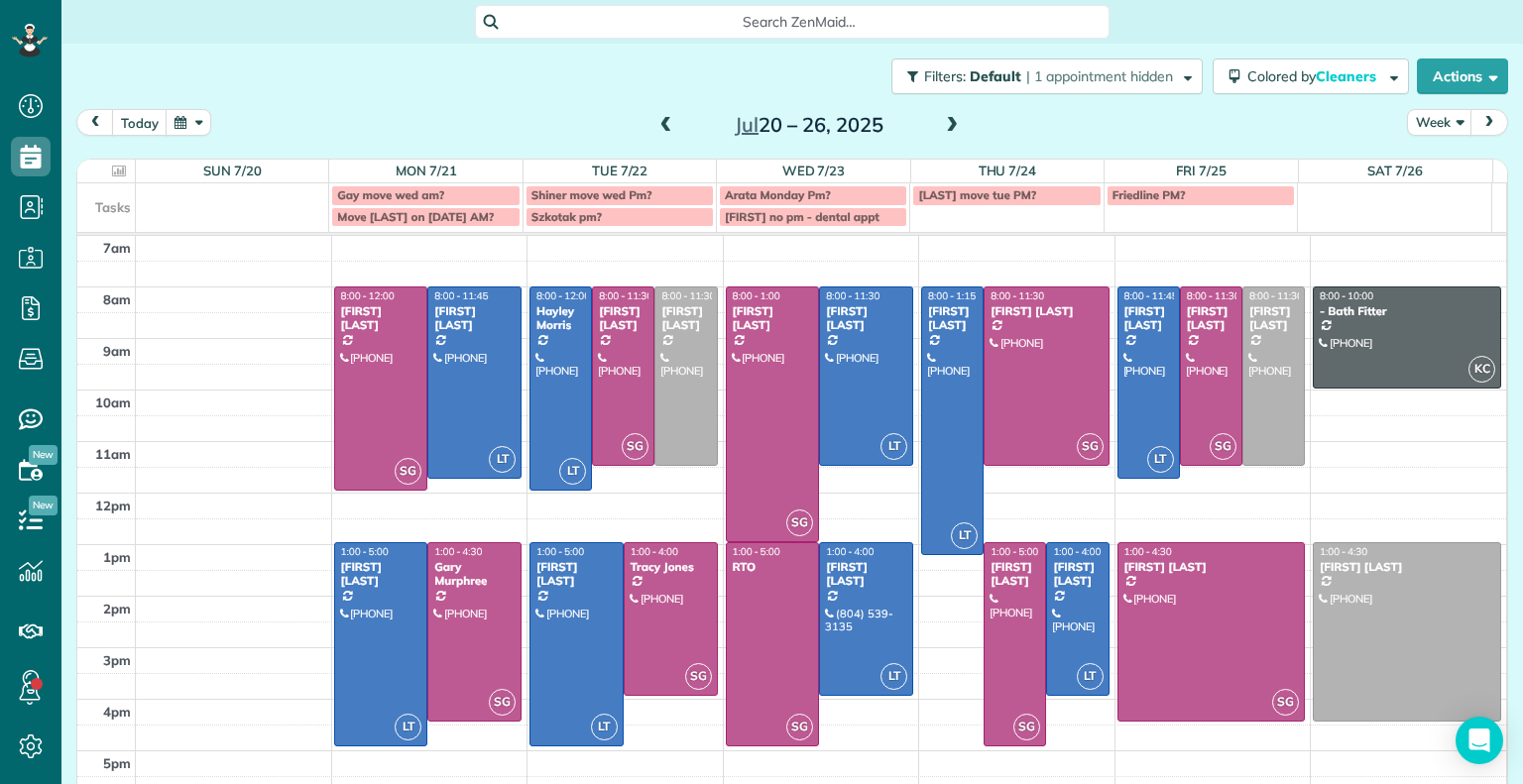 click at bounding box center [952, 126] 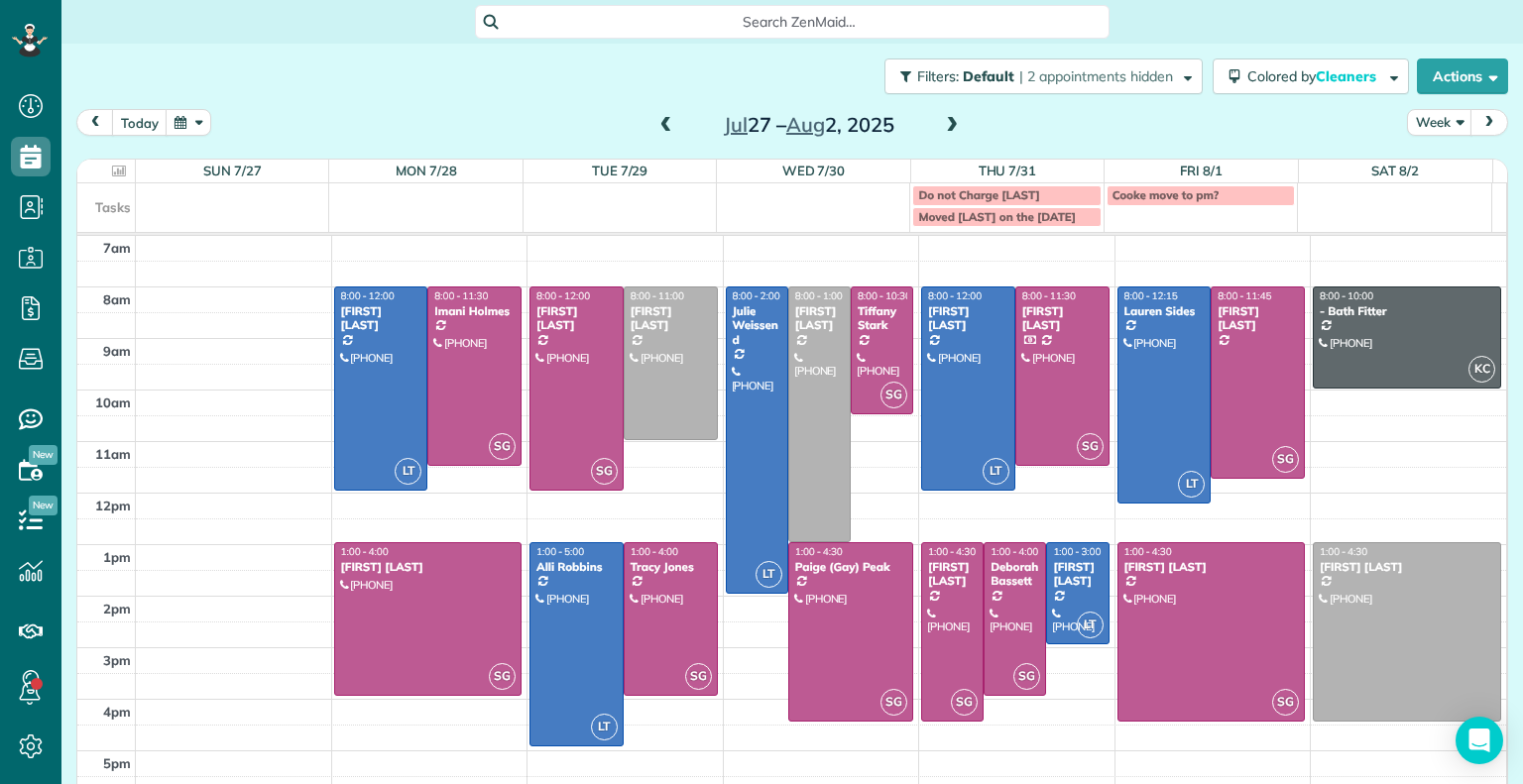 click at bounding box center [666, 126] 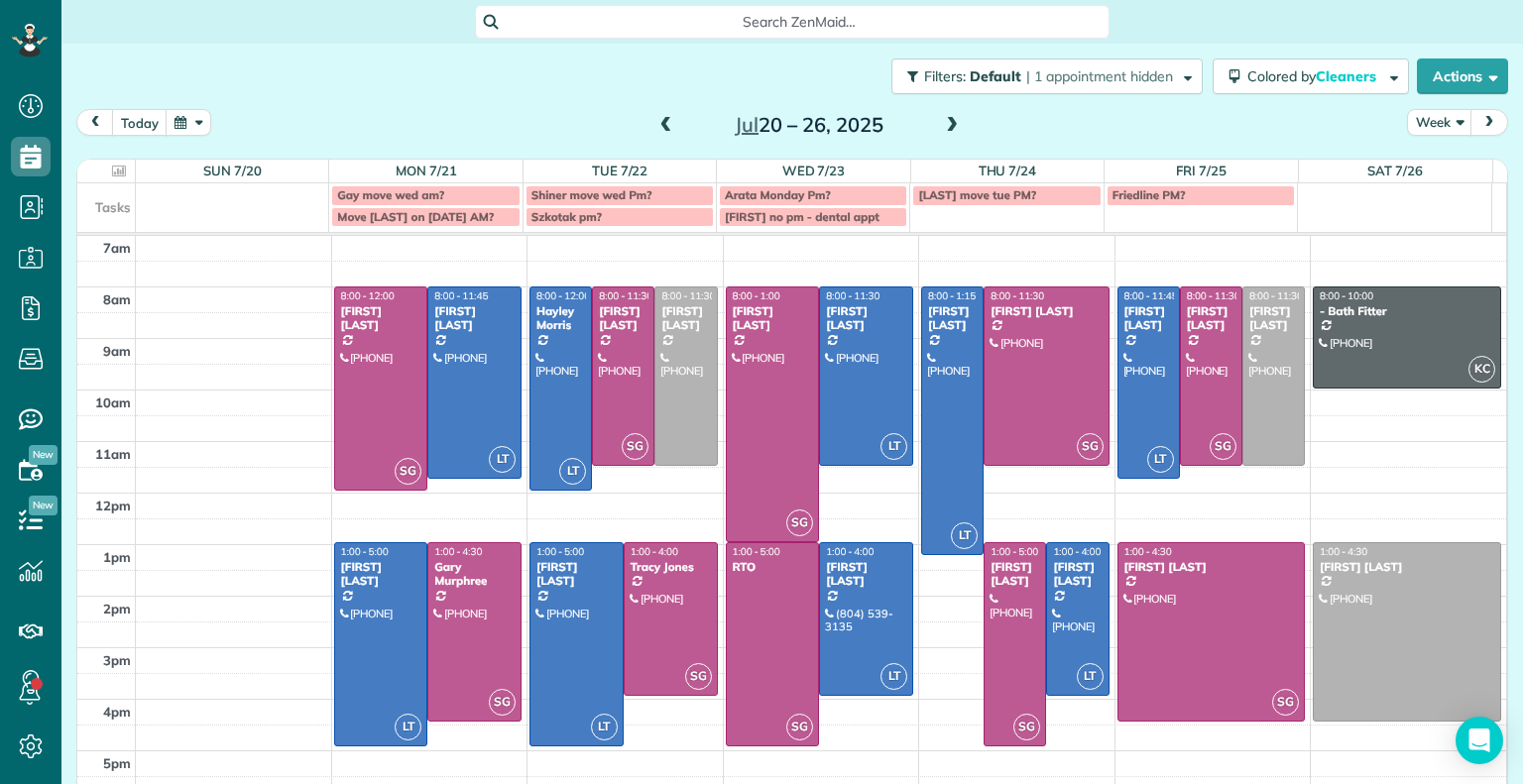 click at bounding box center (666, 126) 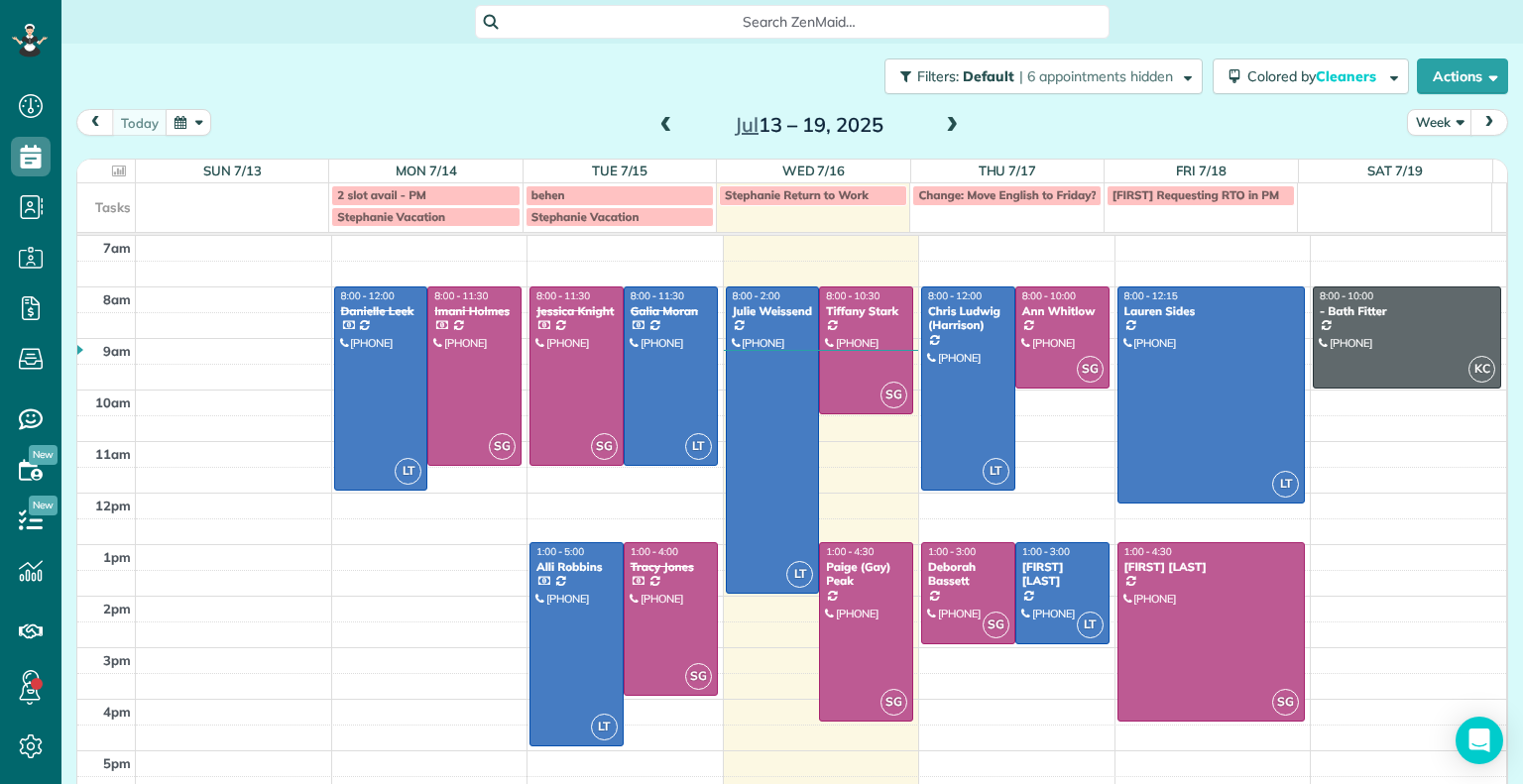 click at bounding box center [952, 126] 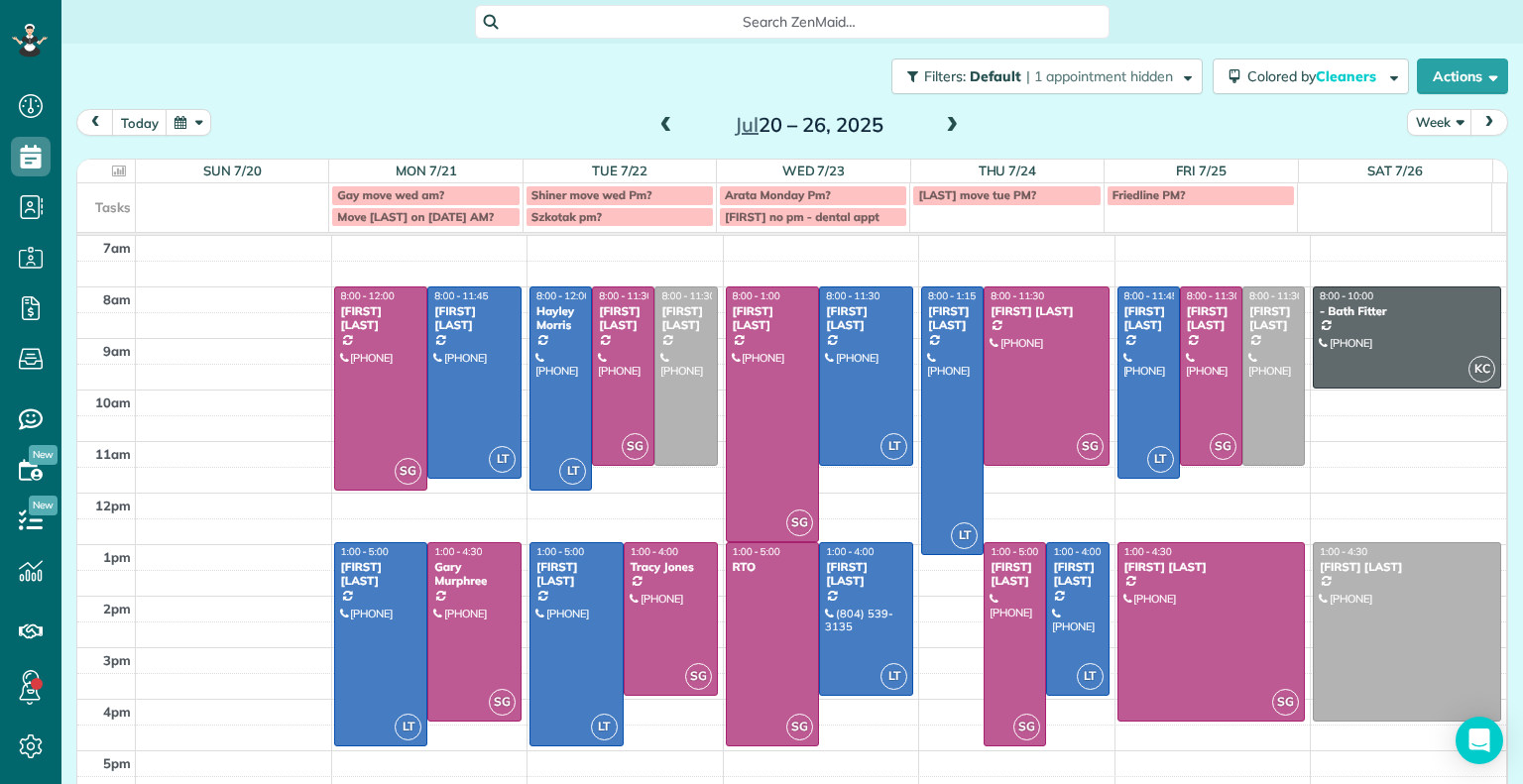 click at bounding box center [952, 126] 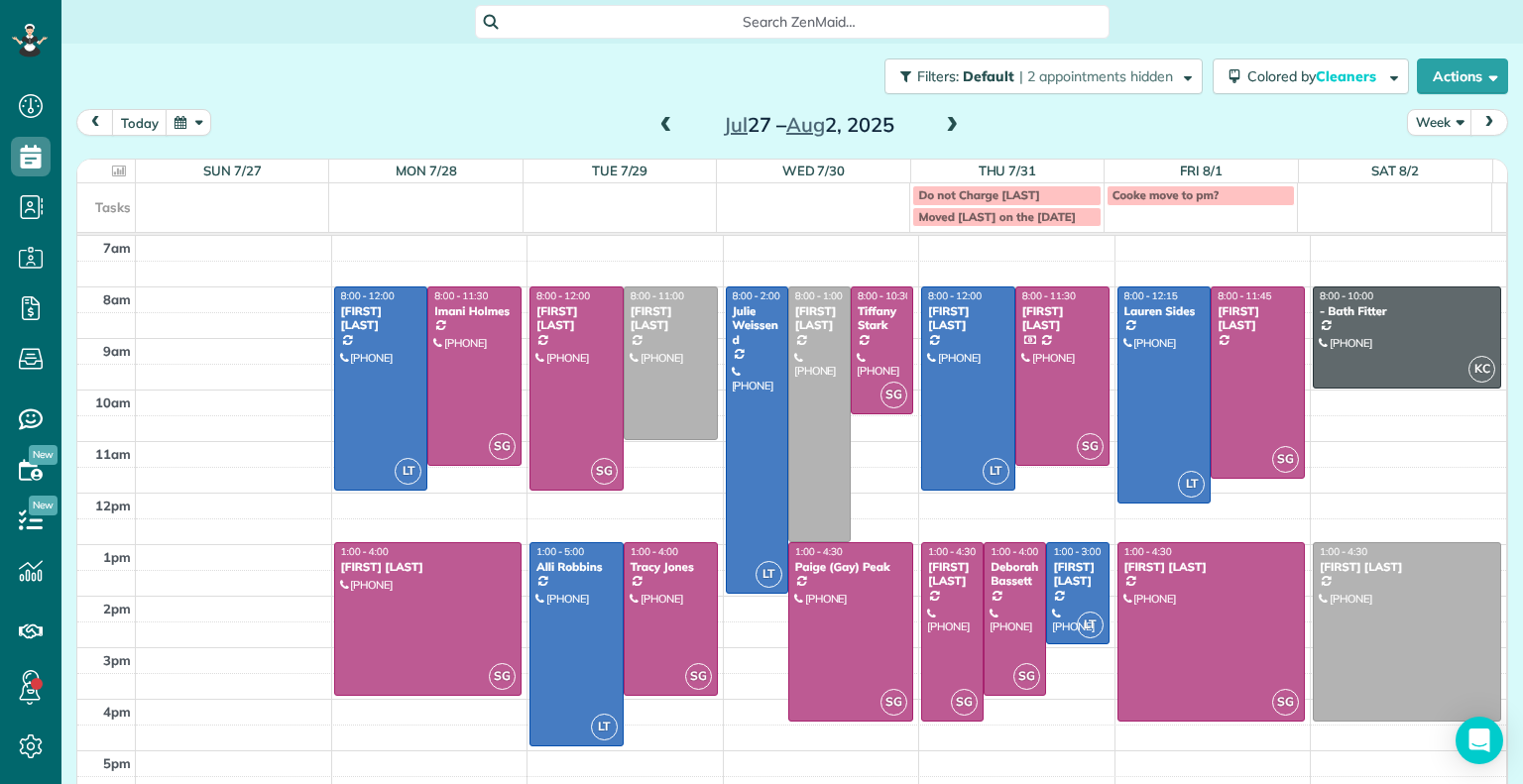 click at bounding box center (666, 126) 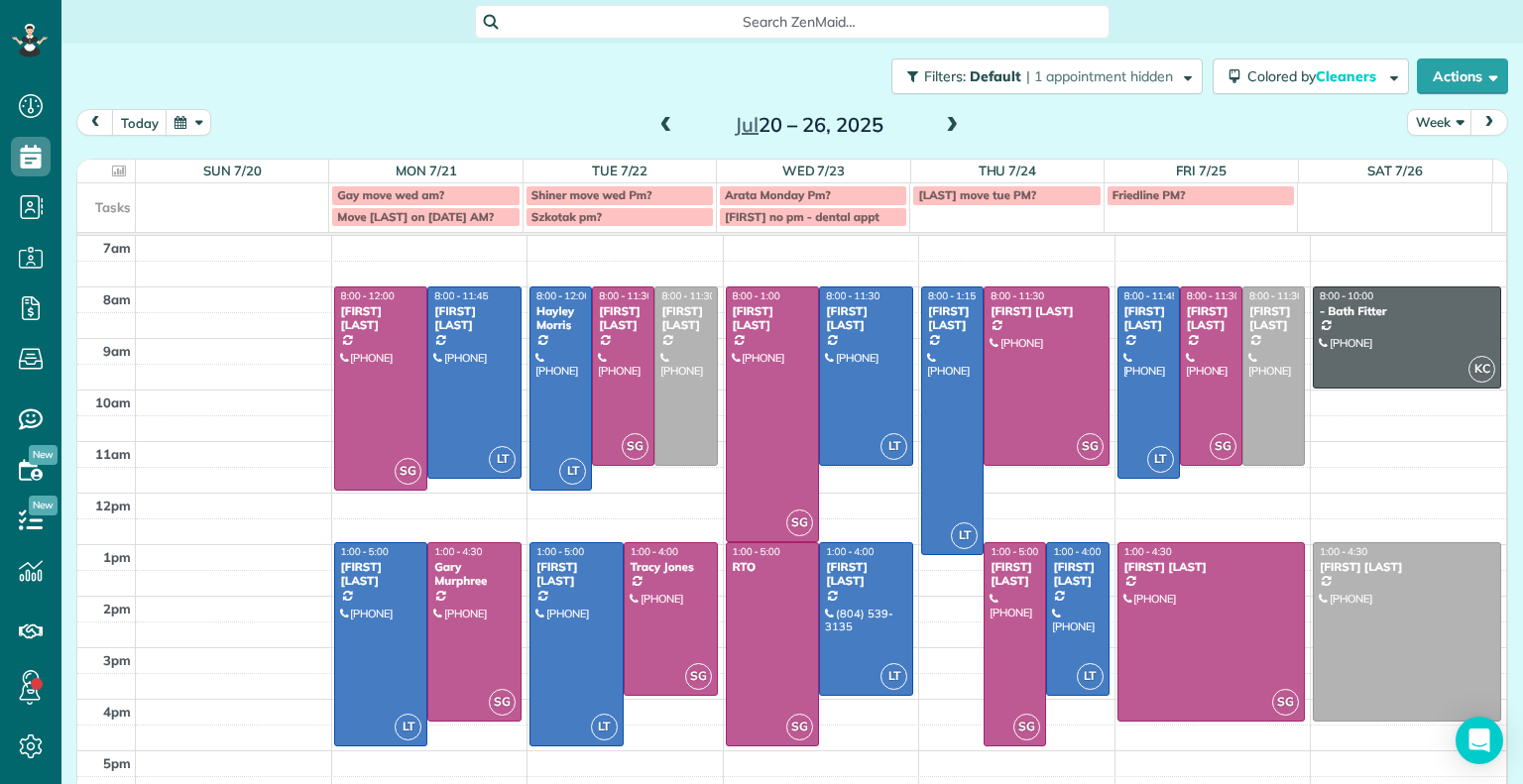 click at bounding box center [666, 126] 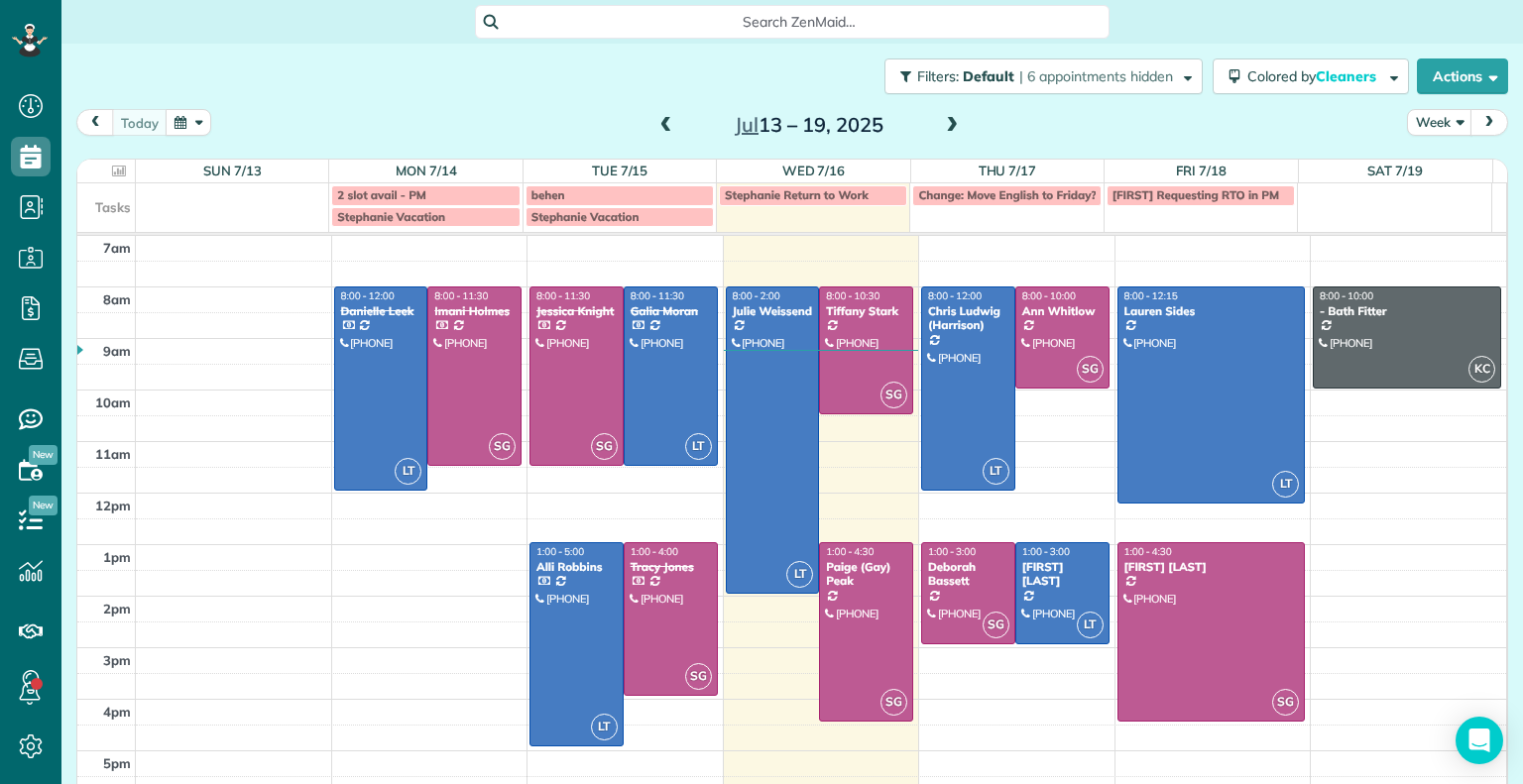 click at bounding box center [952, 126] 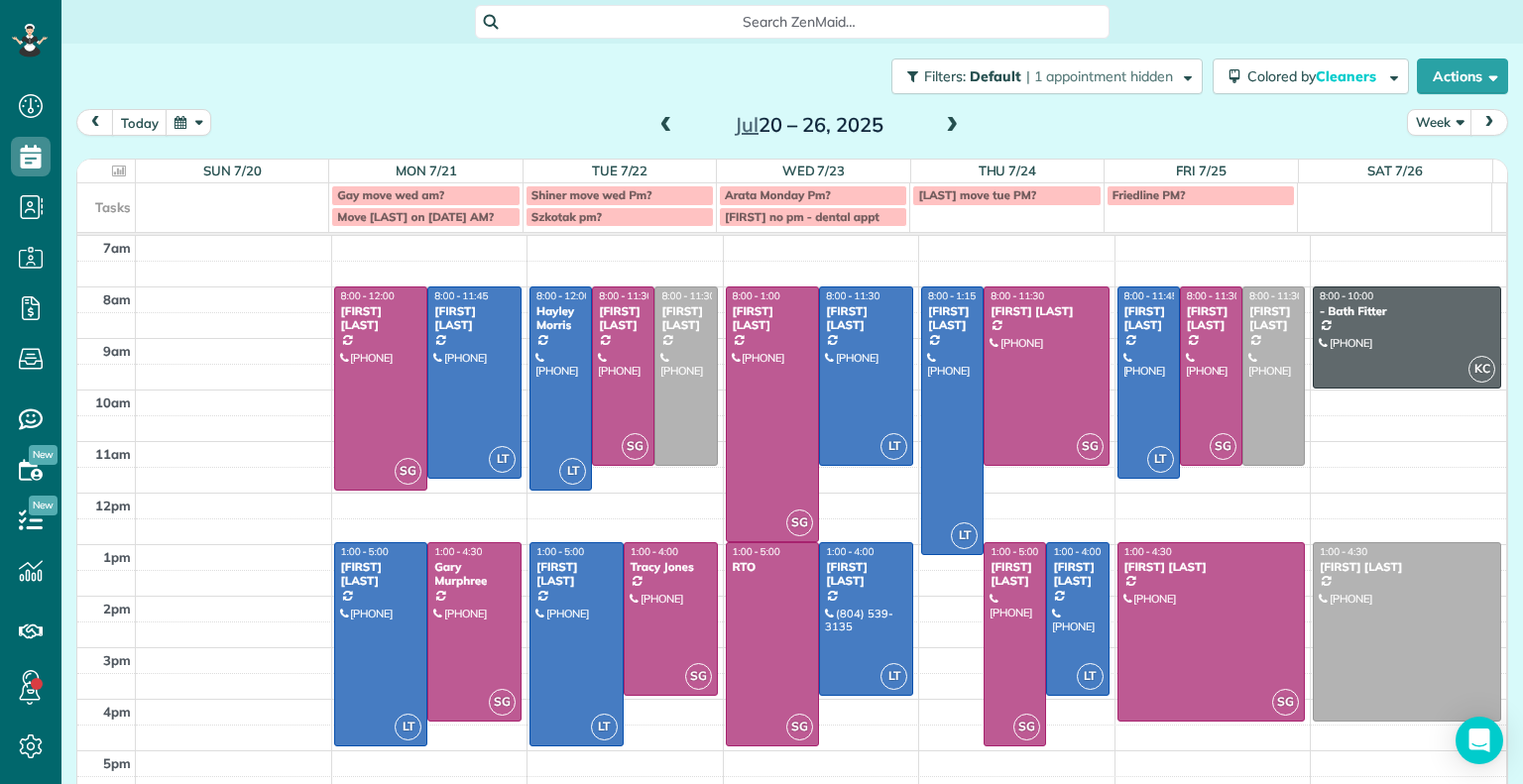 click at bounding box center [952, 126] 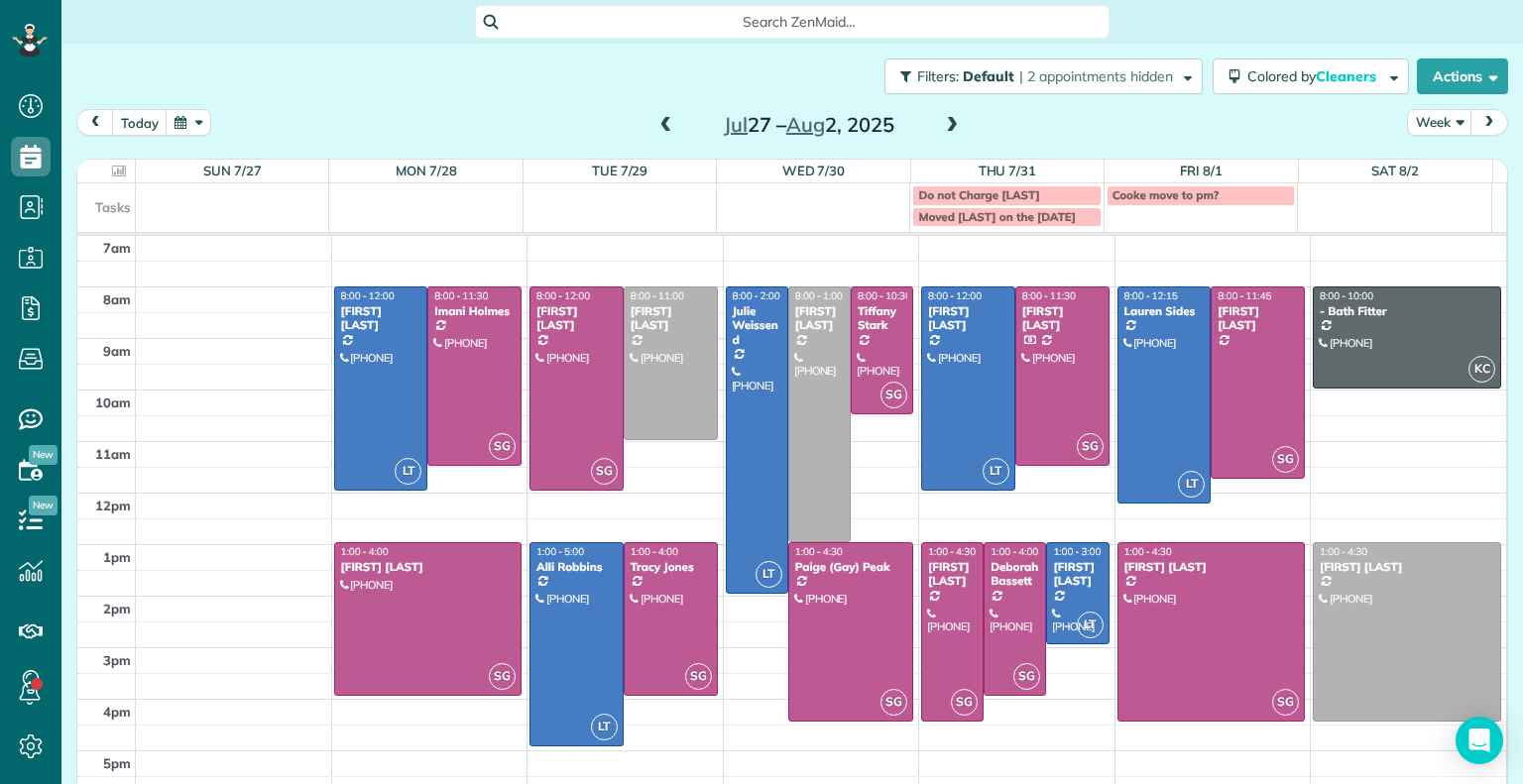 click at bounding box center (952, 126) 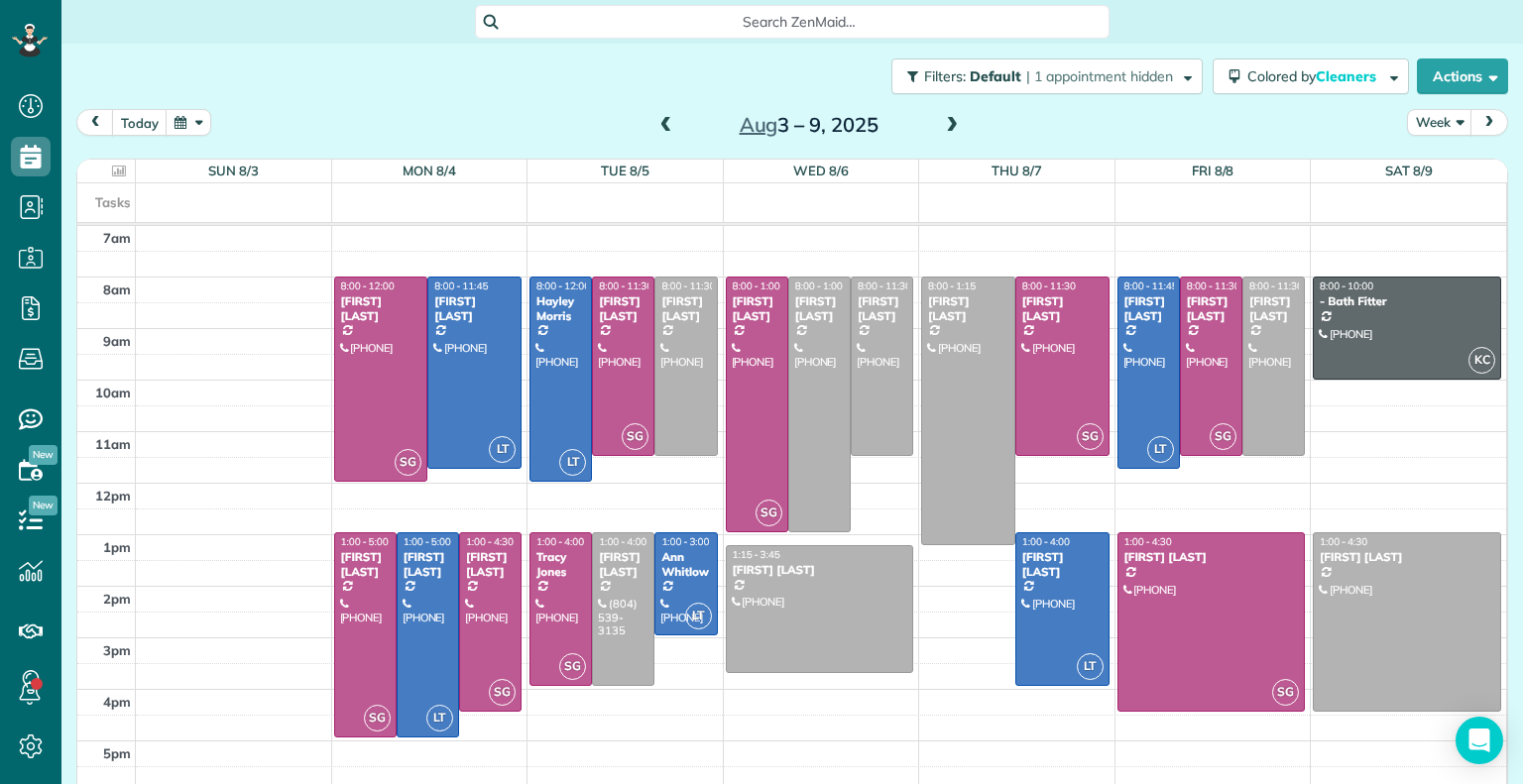 click at bounding box center [666, 126] 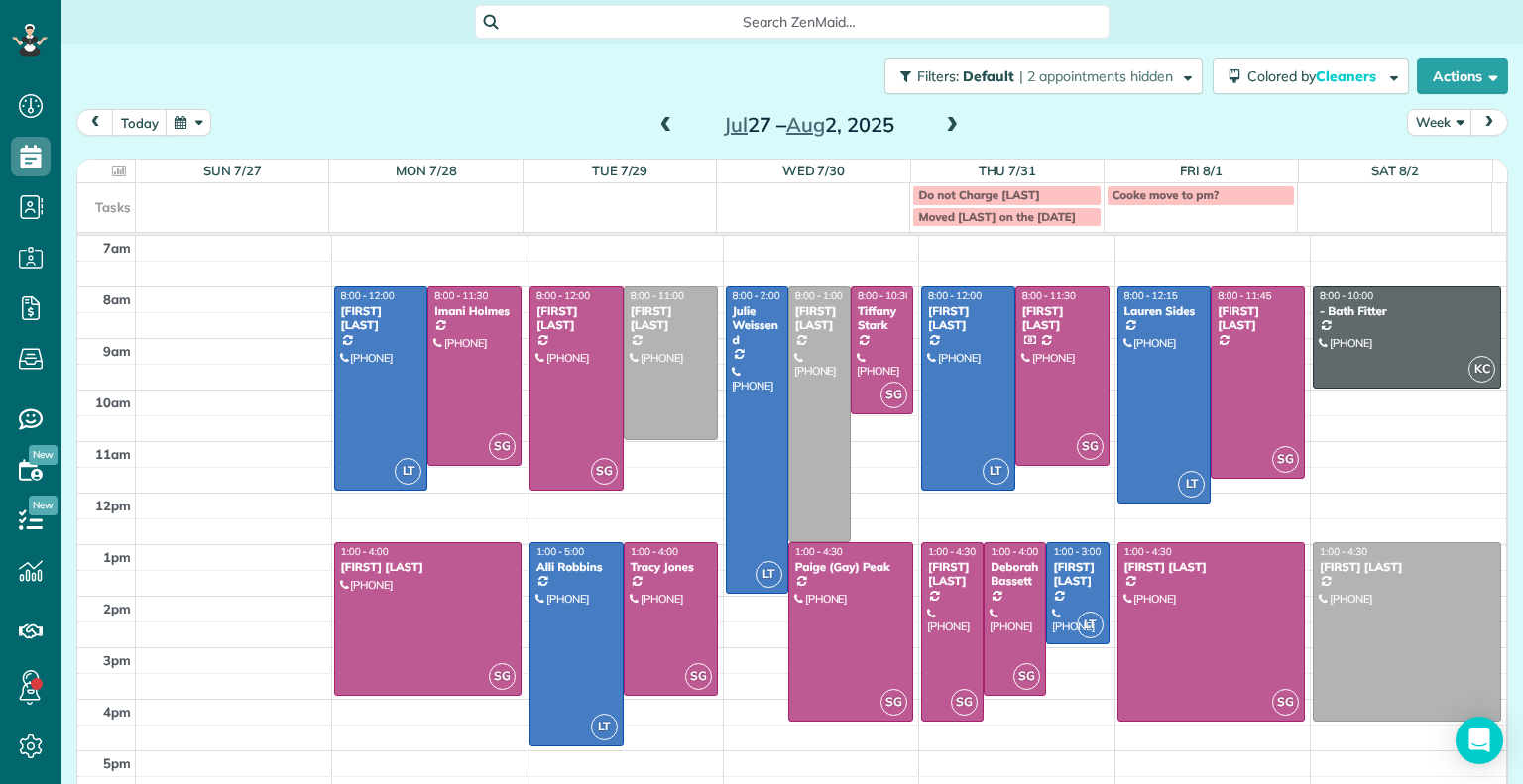 click at bounding box center (666, 126) 